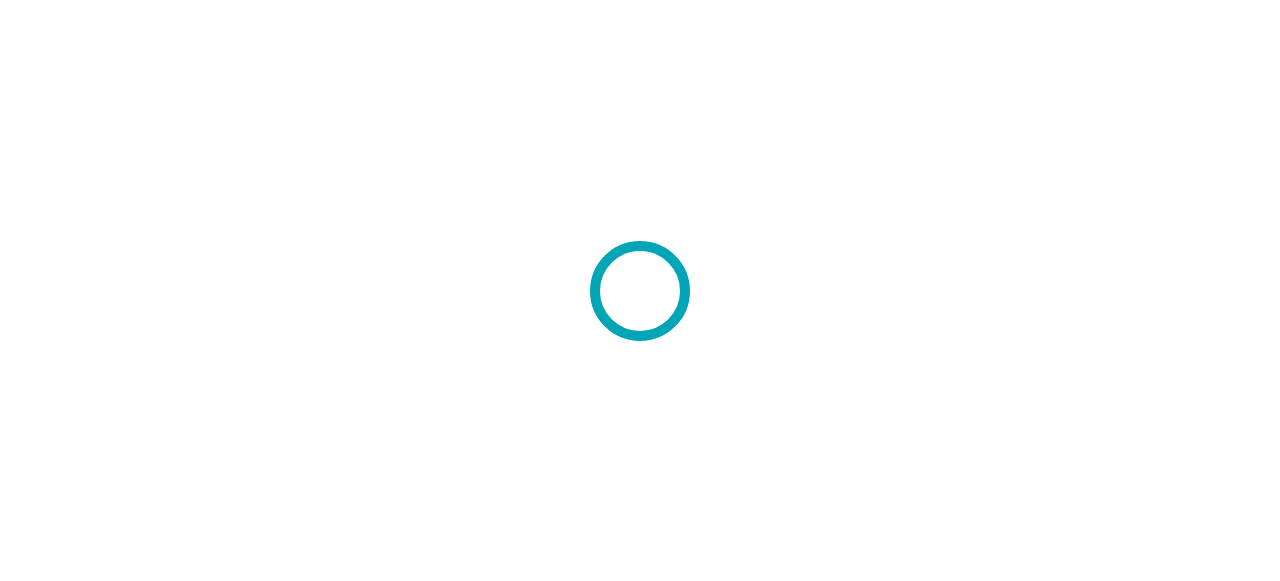 scroll, scrollTop: 0, scrollLeft: 0, axis: both 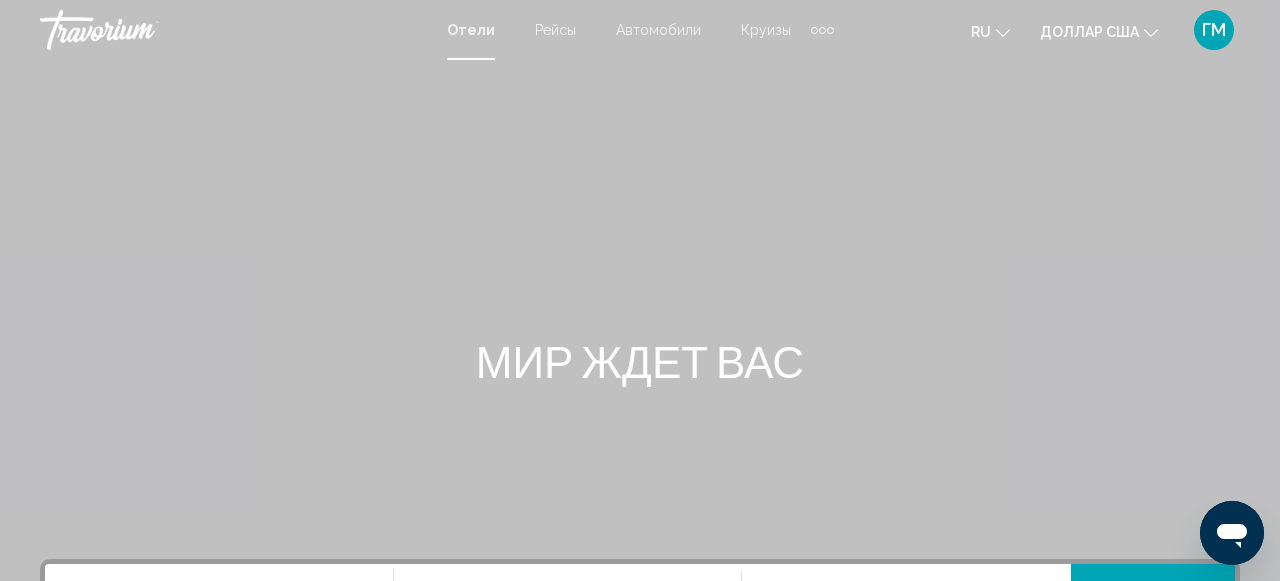 click on "Отели" at bounding box center (471, 30) 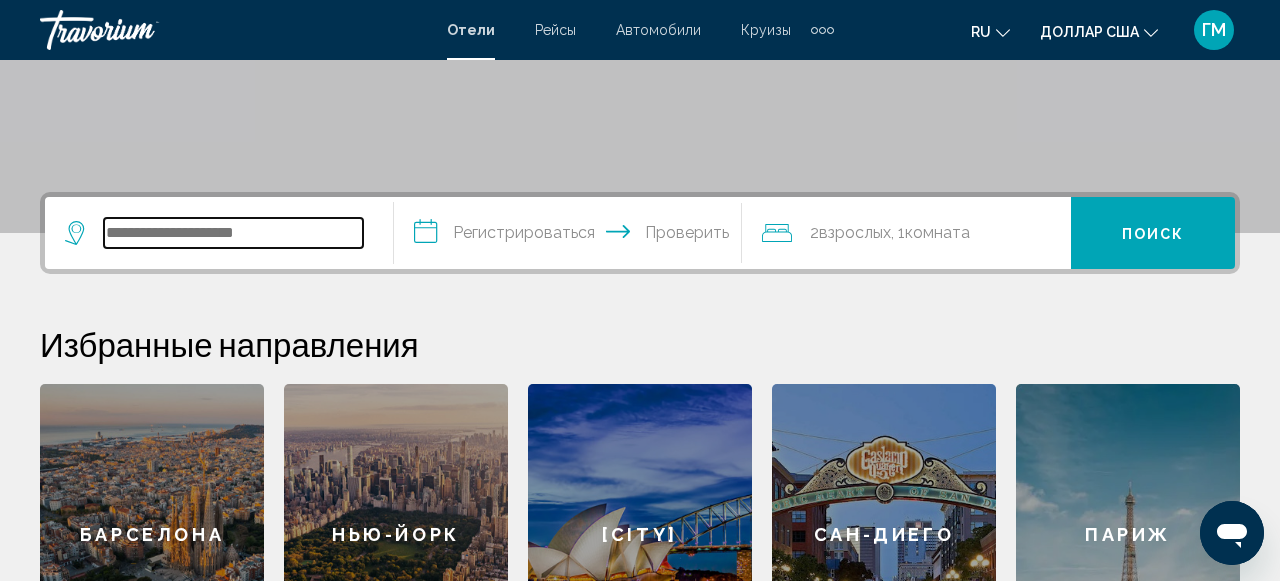 click at bounding box center [233, 233] 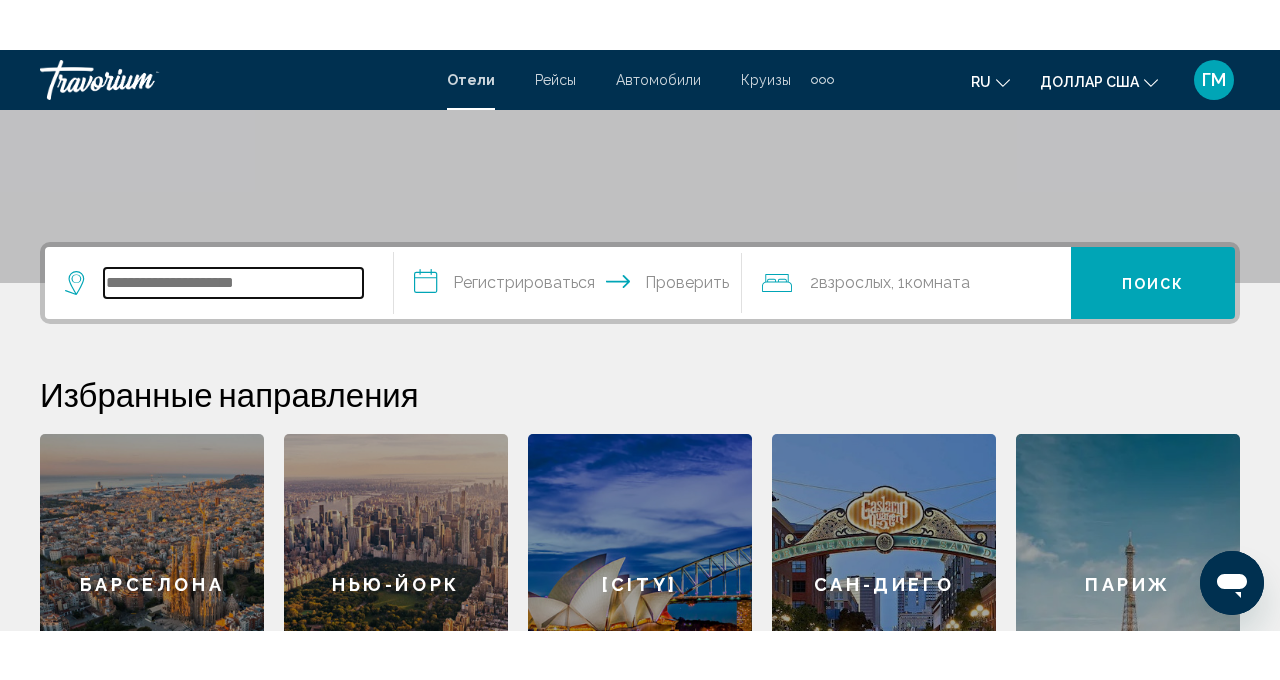 scroll, scrollTop: 494, scrollLeft: 0, axis: vertical 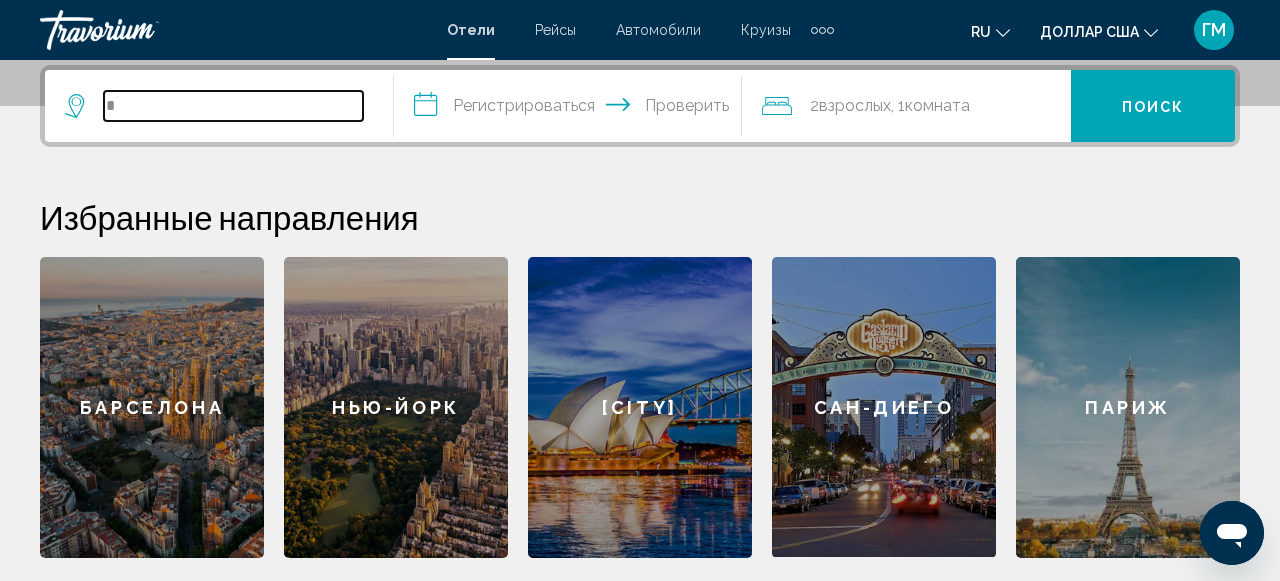 click at bounding box center [233, 106] 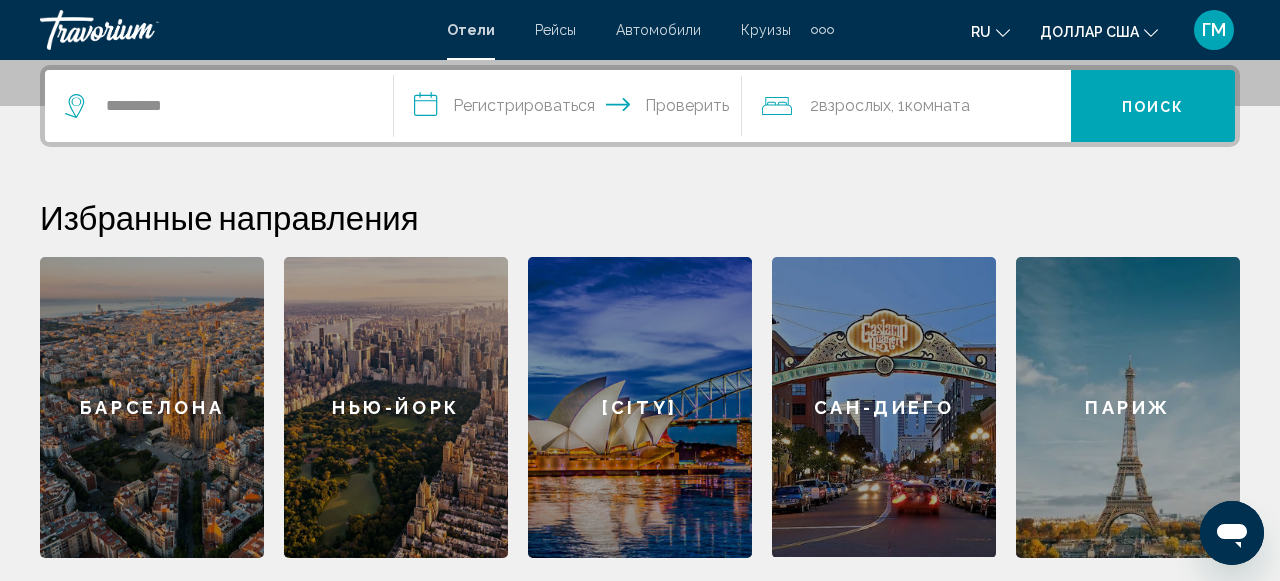 click on "**********" at bounding box center (640, 311) 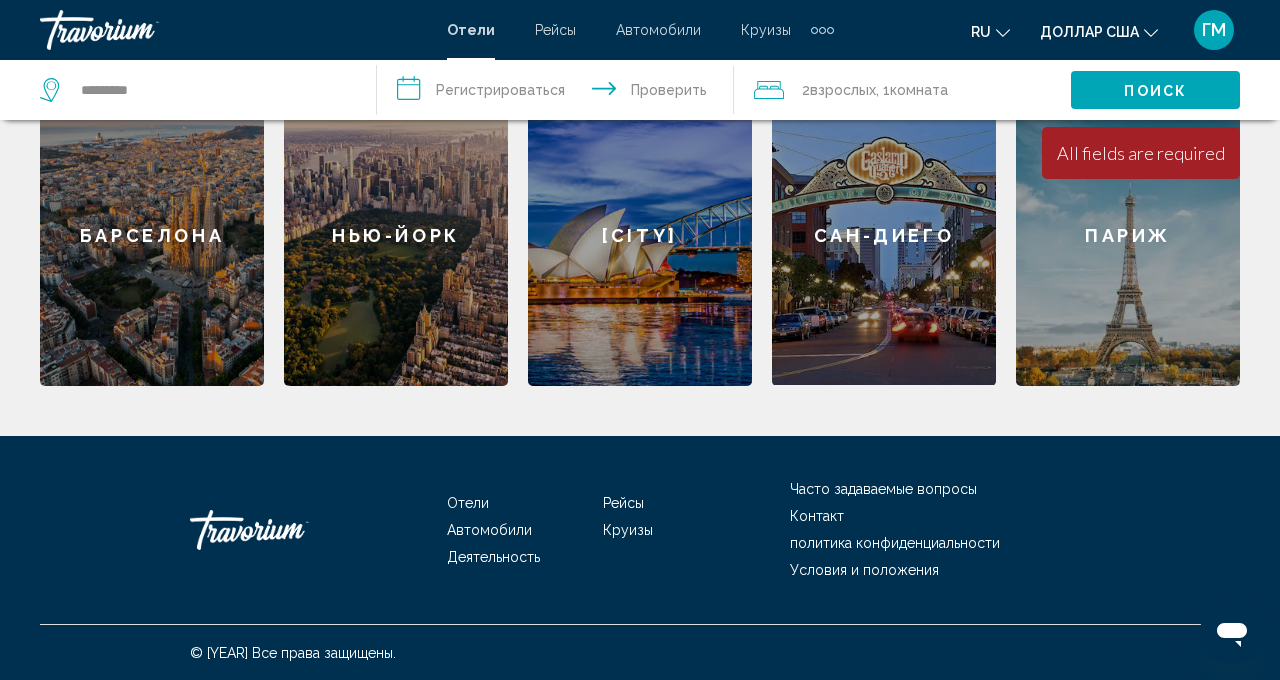 scroll, scrollTop: 666, scrollLeft: 0, axis: vertical 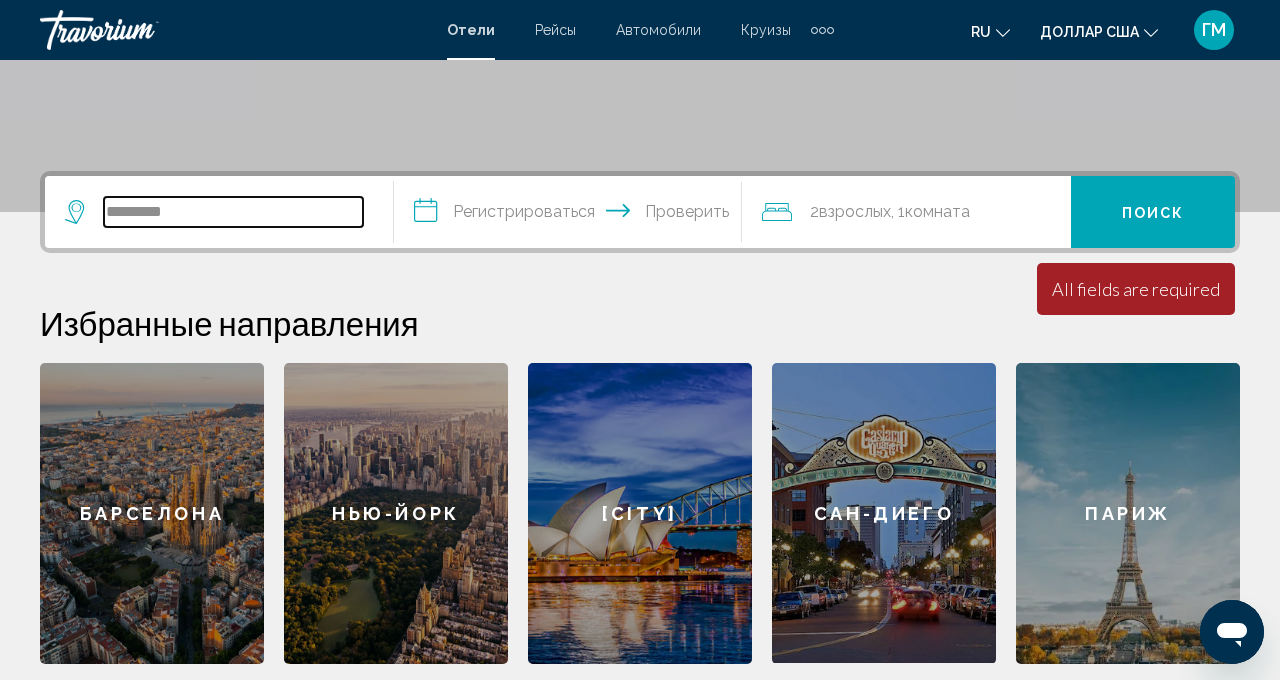 click on "********" at bounding box center (233, 212) 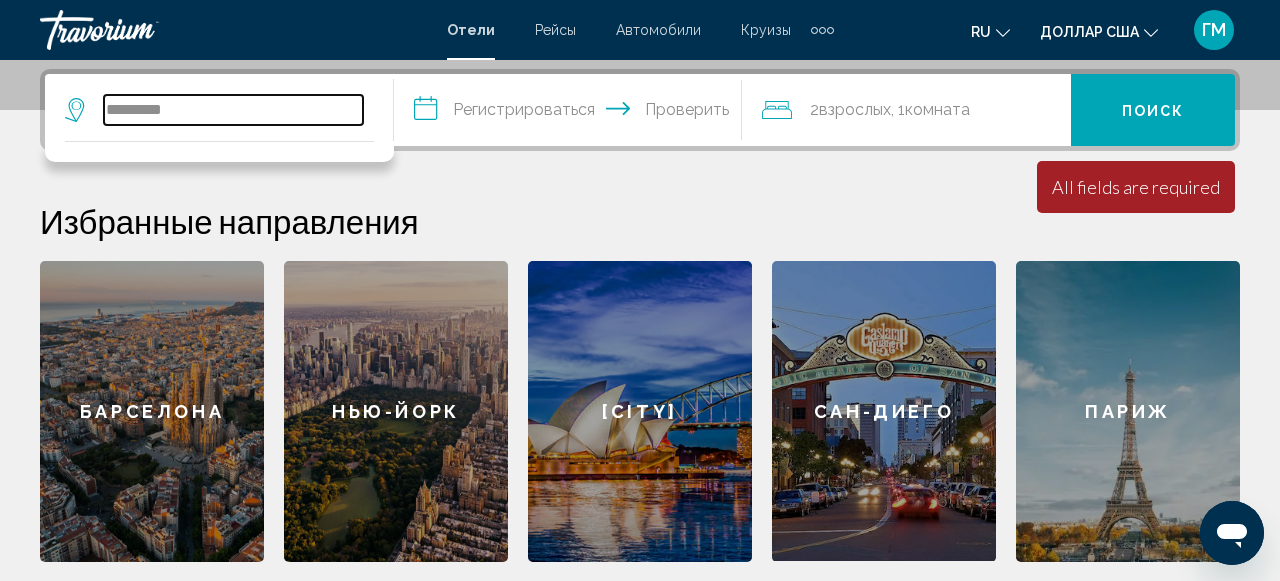scroll, scrollTop: 494, scrollLeft: 0, axis: vertical 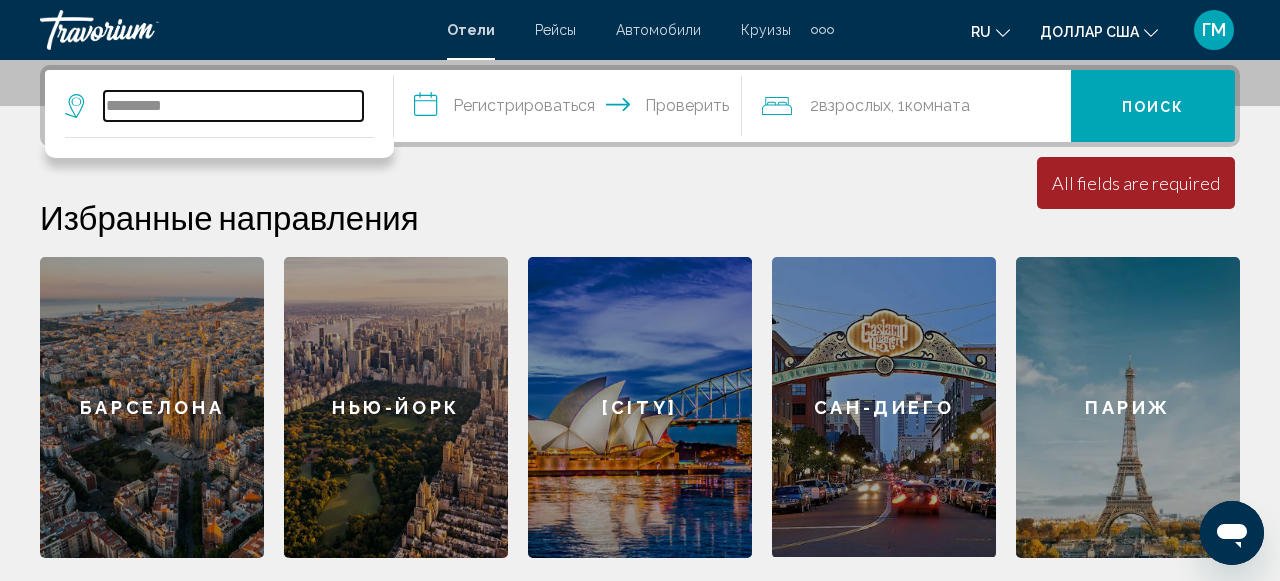 click on "********" at bounding box center (233, 106) 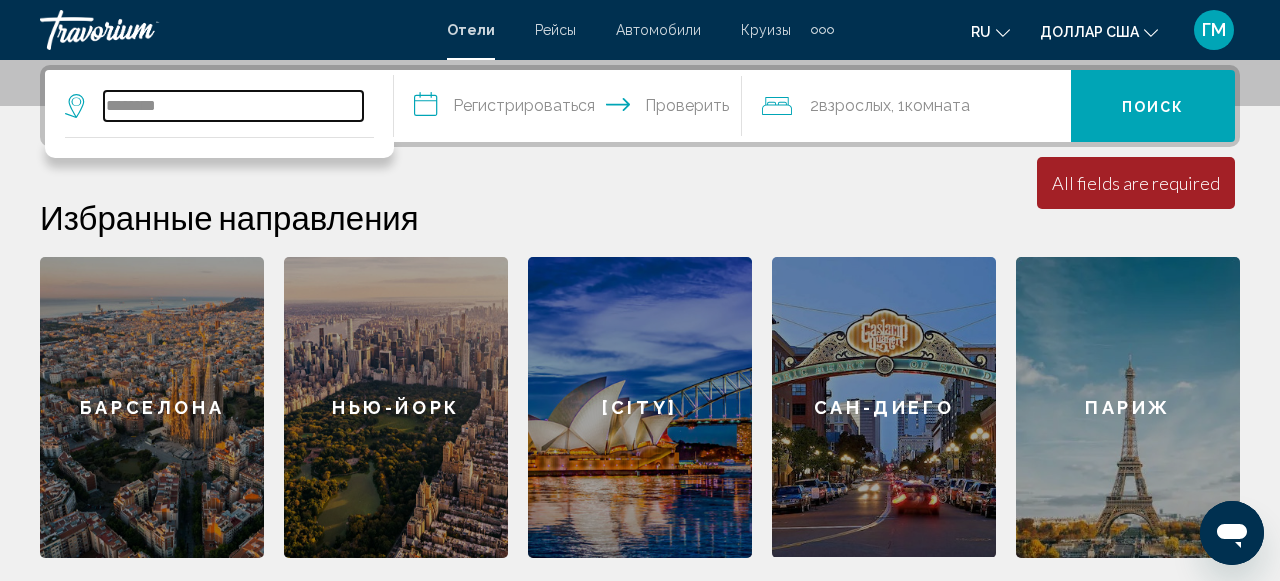 click on "*******" at bounding box center (233, 106) 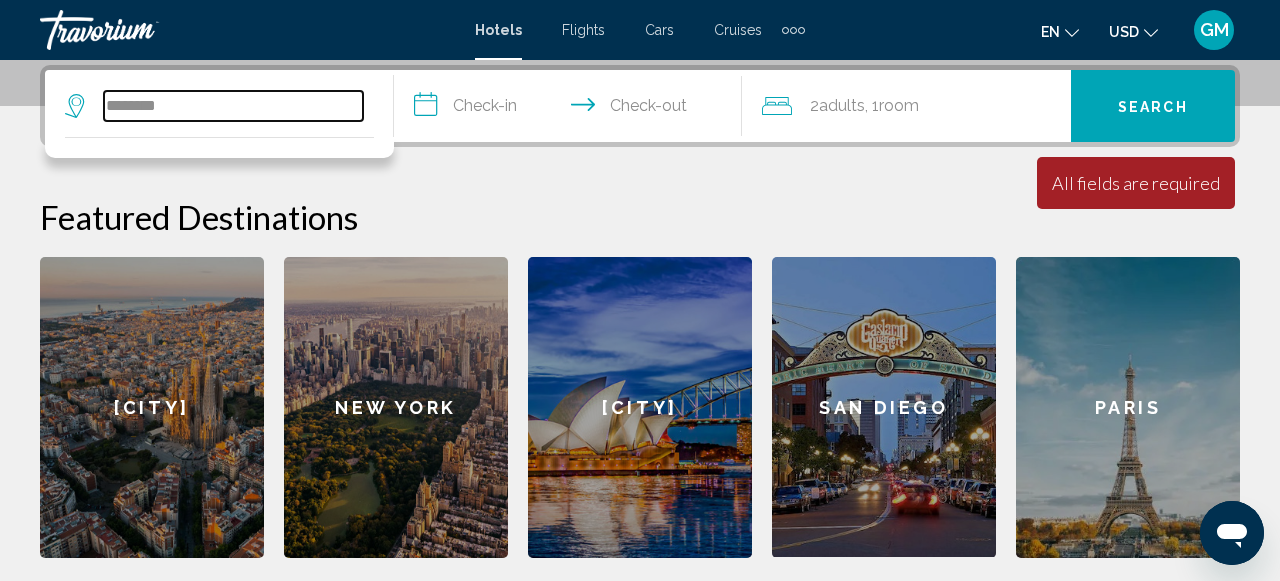 click on "*******" at bounding box center (233, 106) 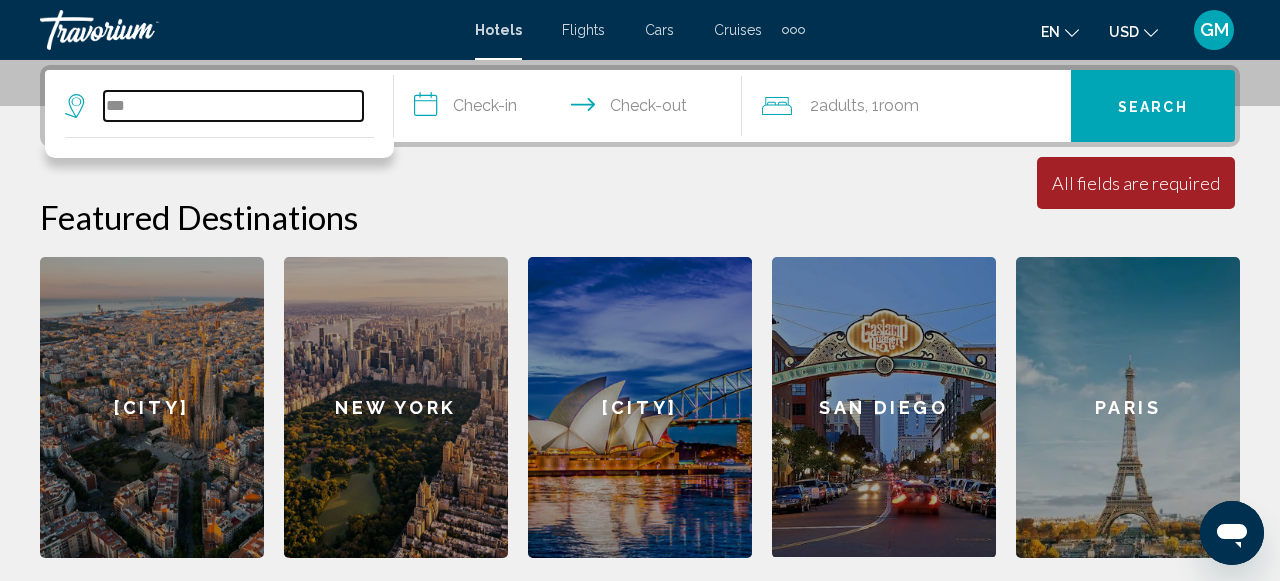 type on "*" 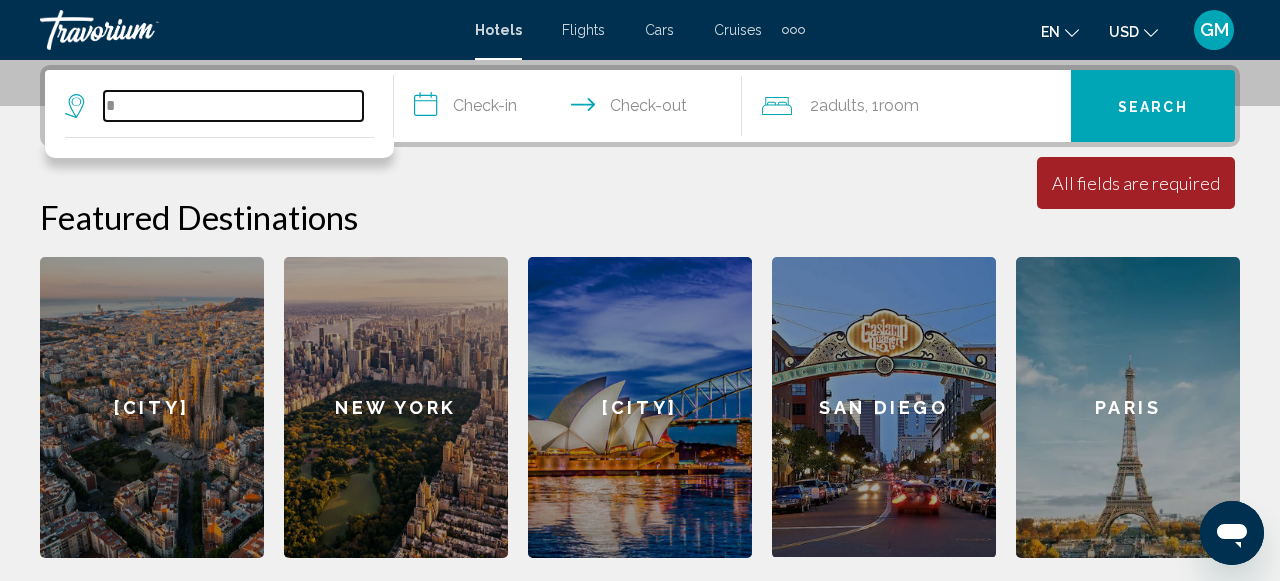 type on "*" 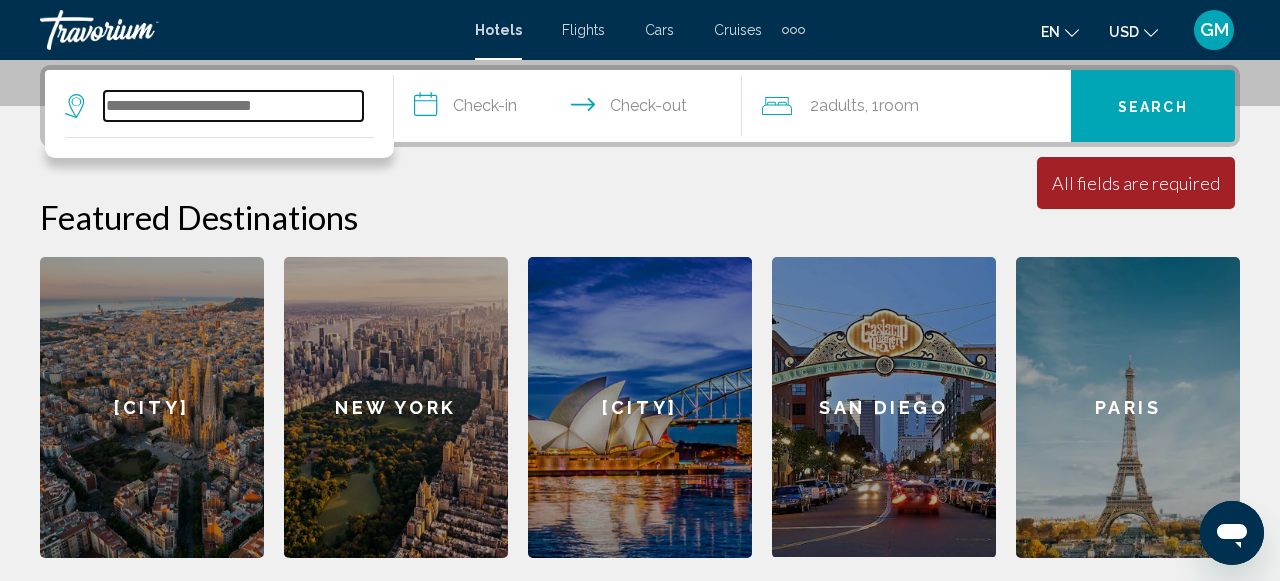click at bounding box center (233, 106) 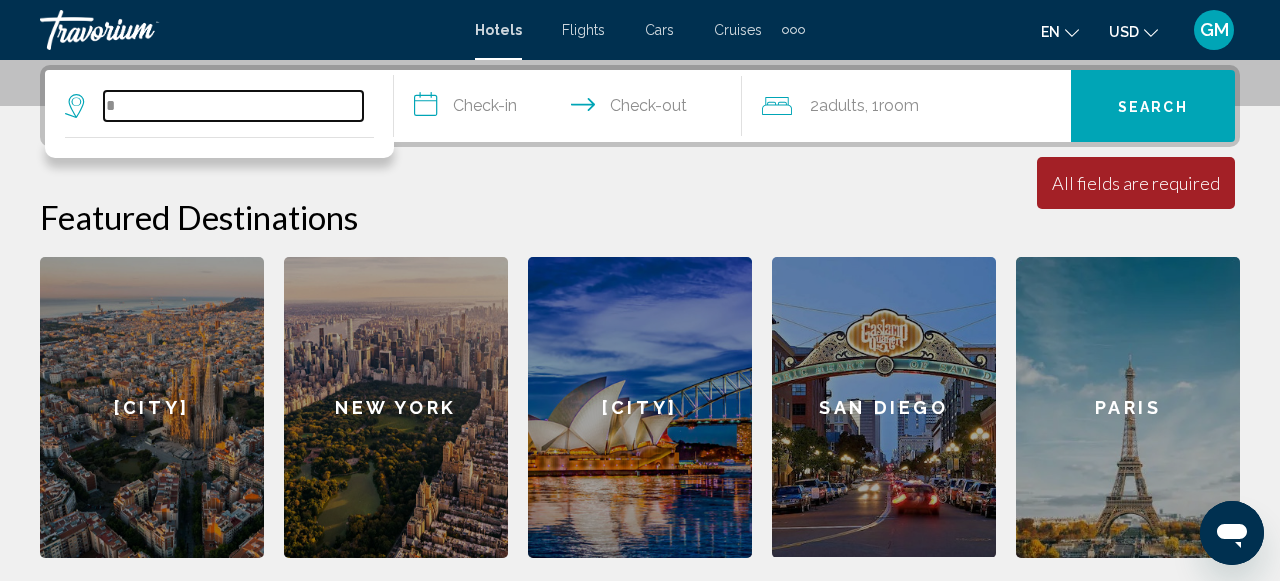 click on "*" at bounding box center [233, 106] 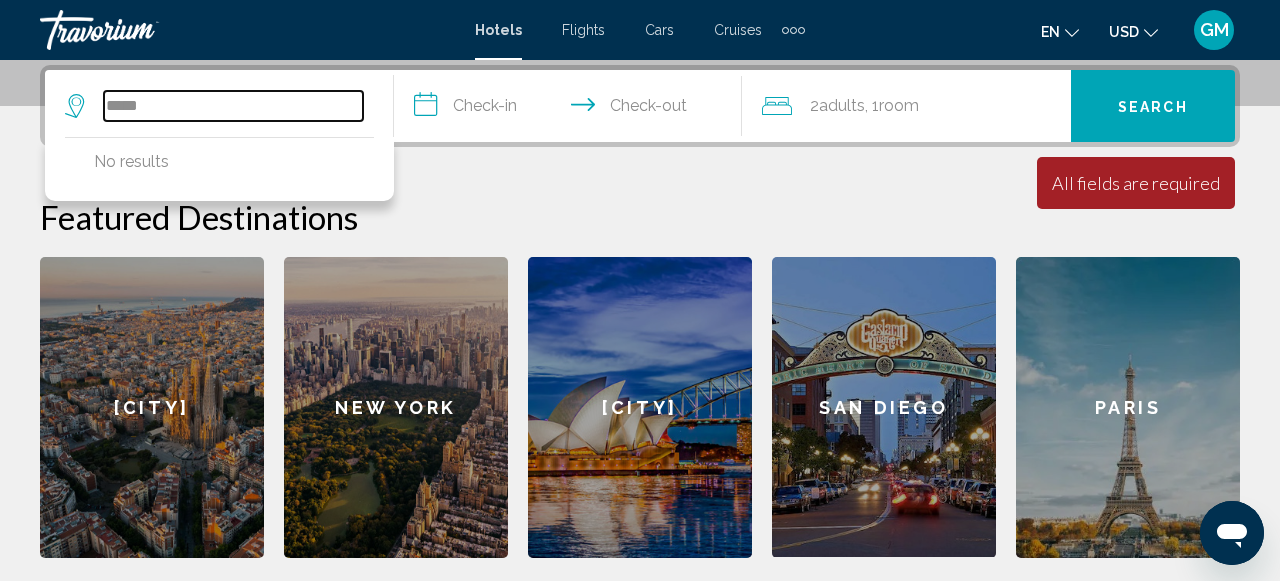 click on "*****" at bounding box center (233, 106) 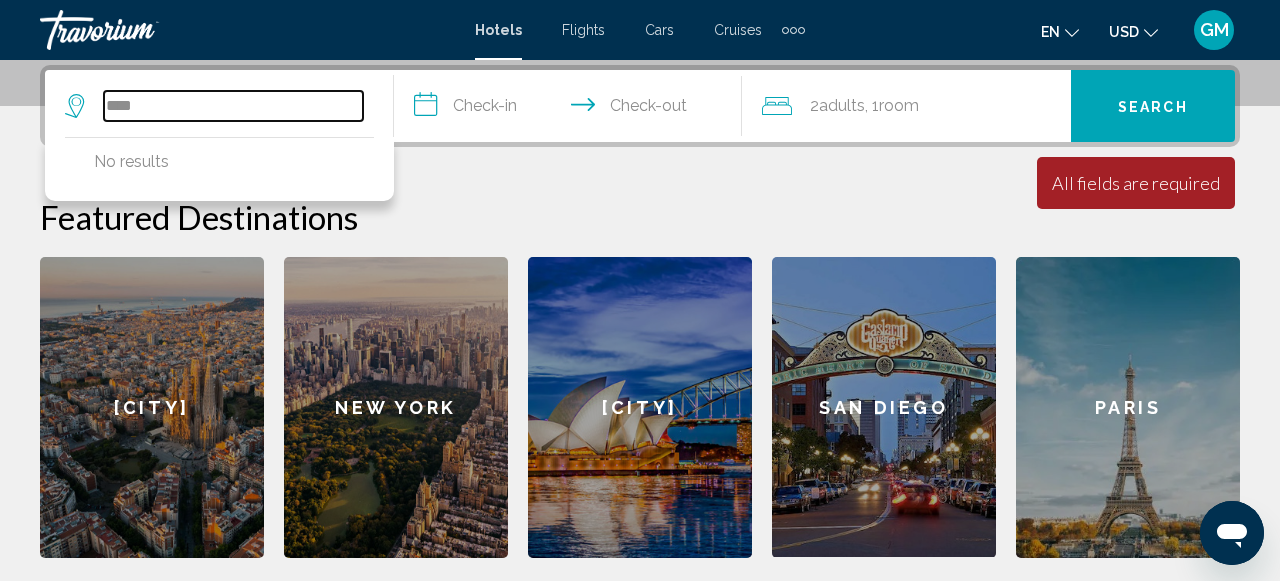 click on "****" at bounding box center [233, 106] 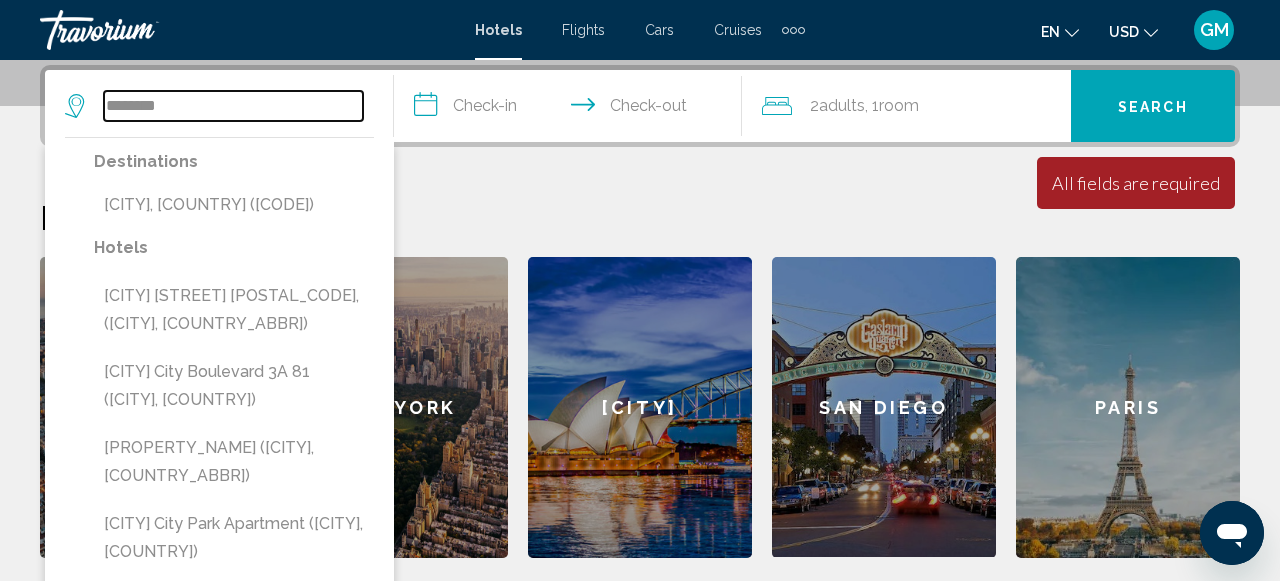type on "********" 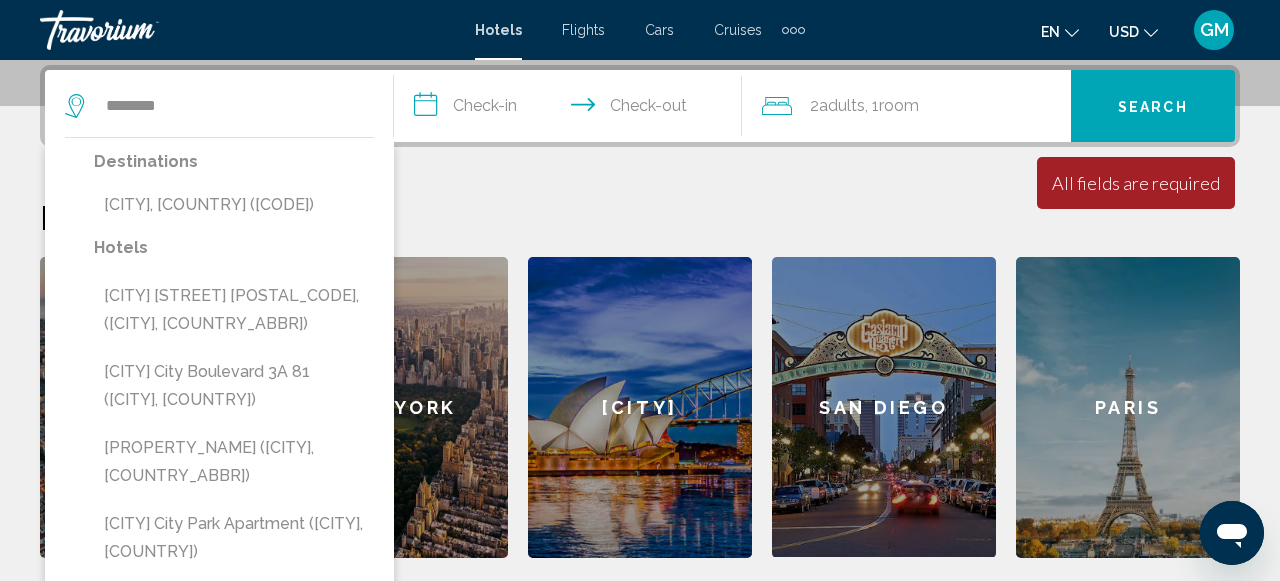 click on "[CITY], [COUNTRY] ([CODE])" at bounding box center [234, 205] 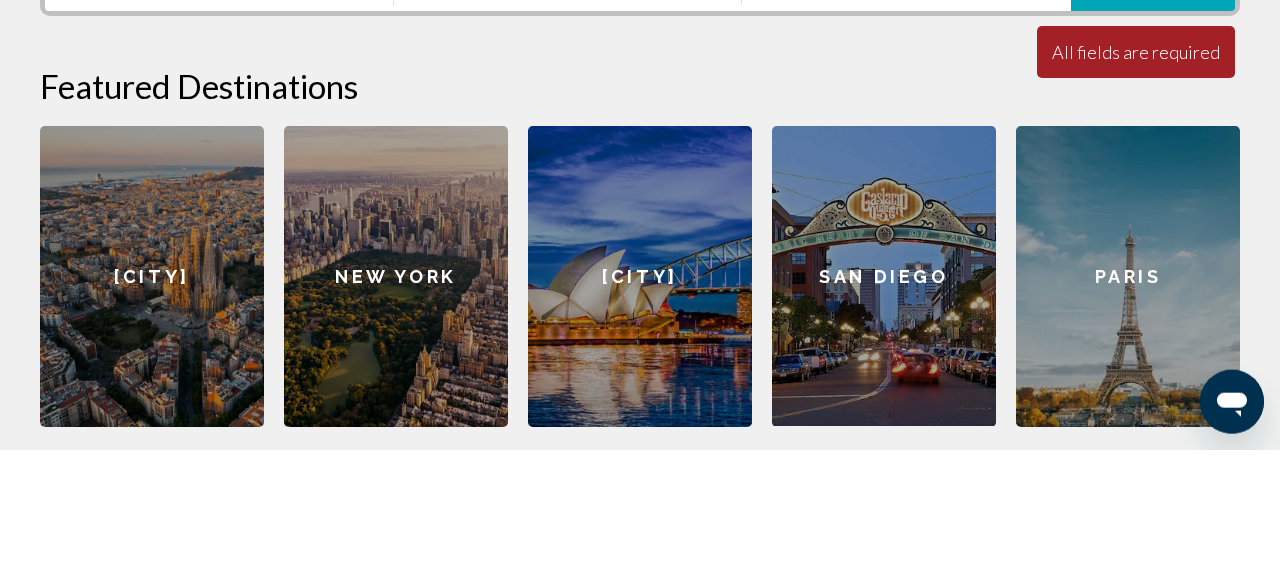 scroll, scrollTop: 494, scrollLeft: 0, axis: vertical 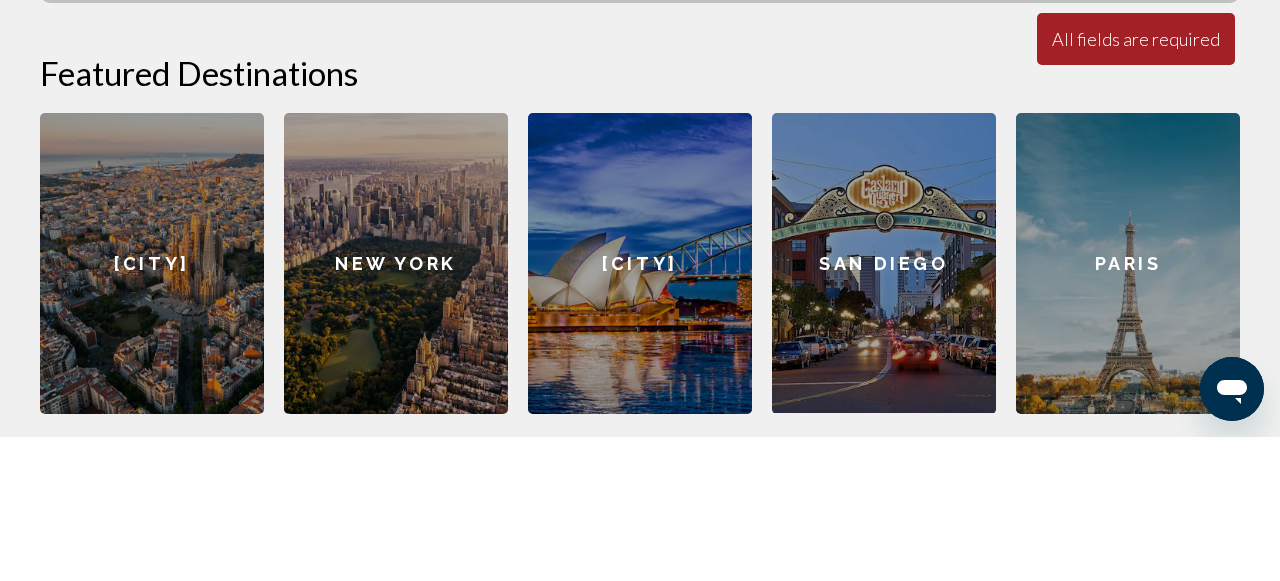 click on "**********" at bounding box center (640, 311) 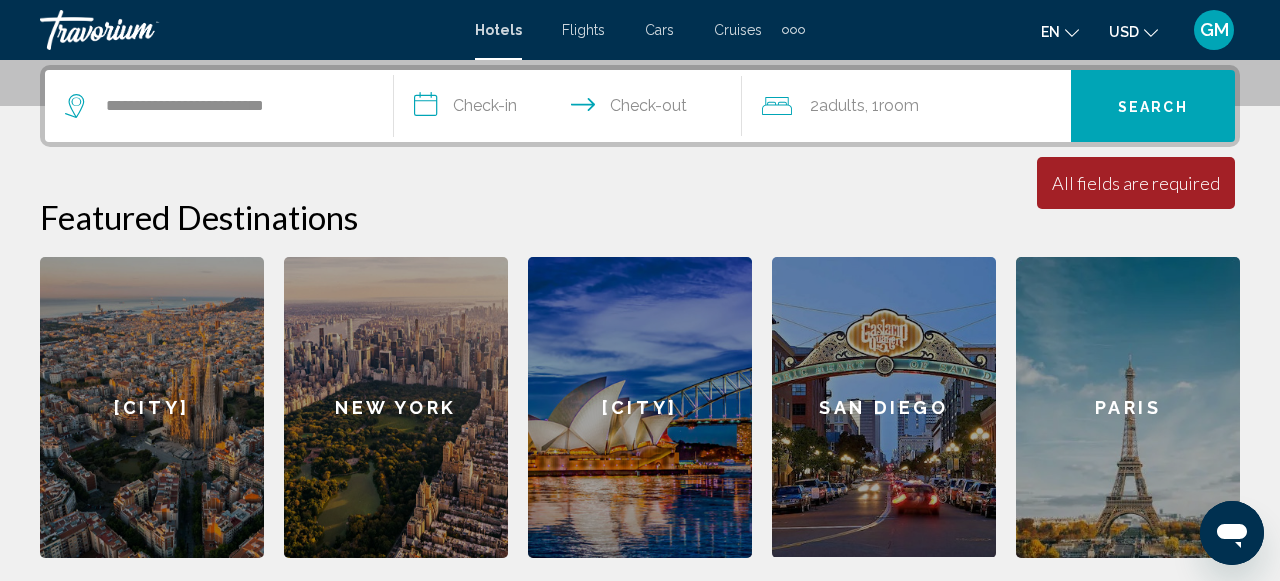 click on "**********" at bounding box center [572, 109] 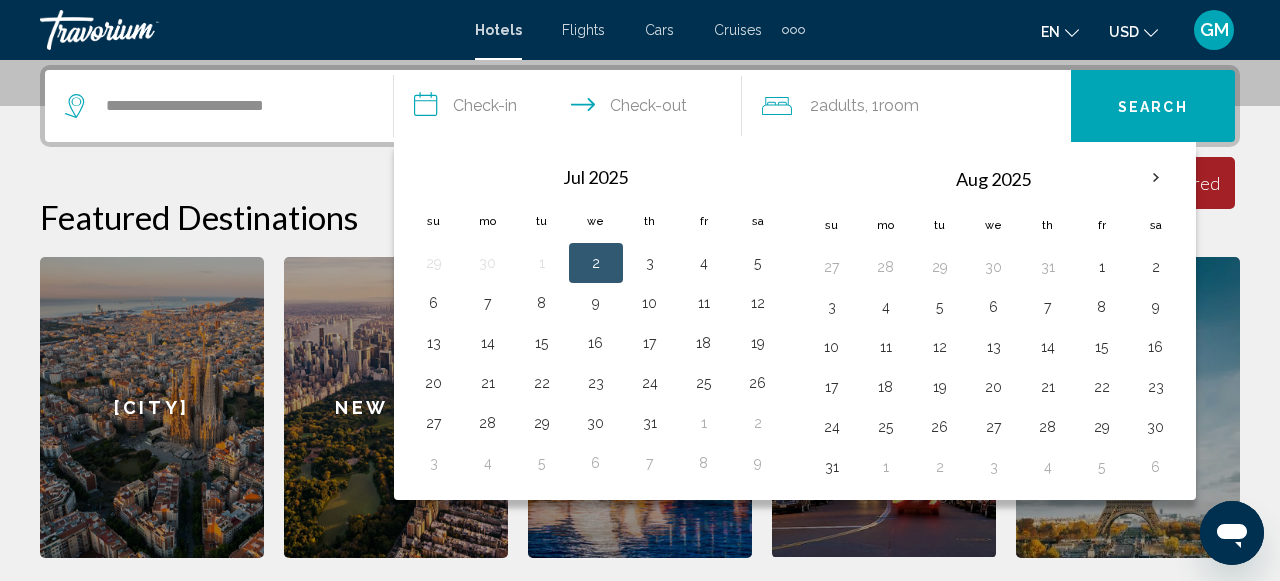 click on "1" at bounding box center [704, 423] 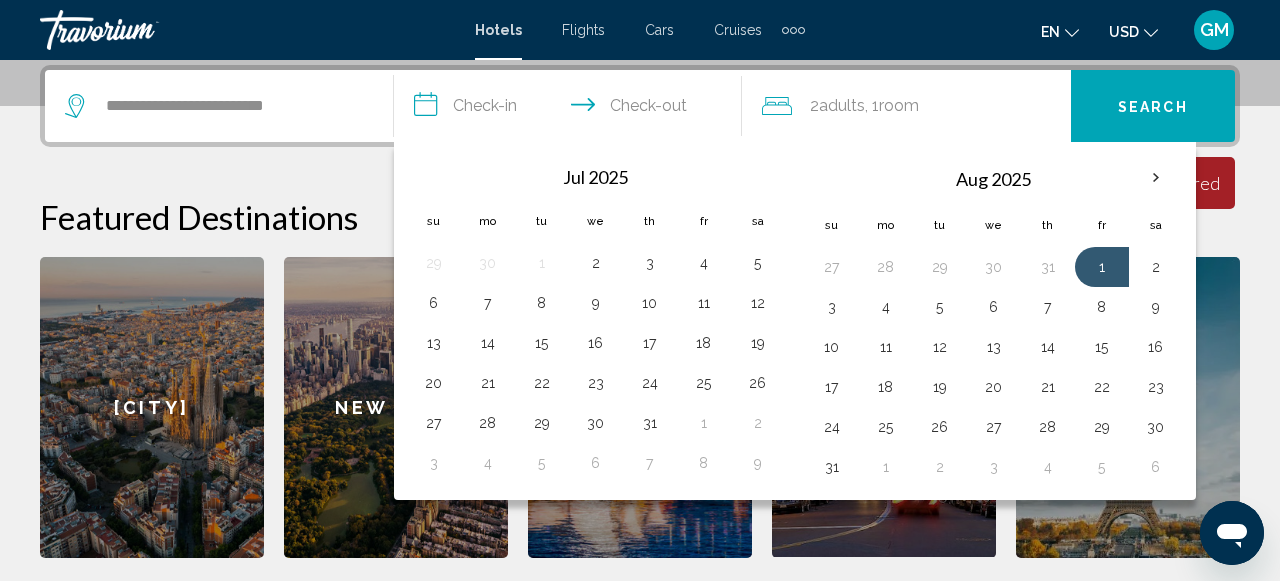 click on "5" at bounding box center [940, 307] 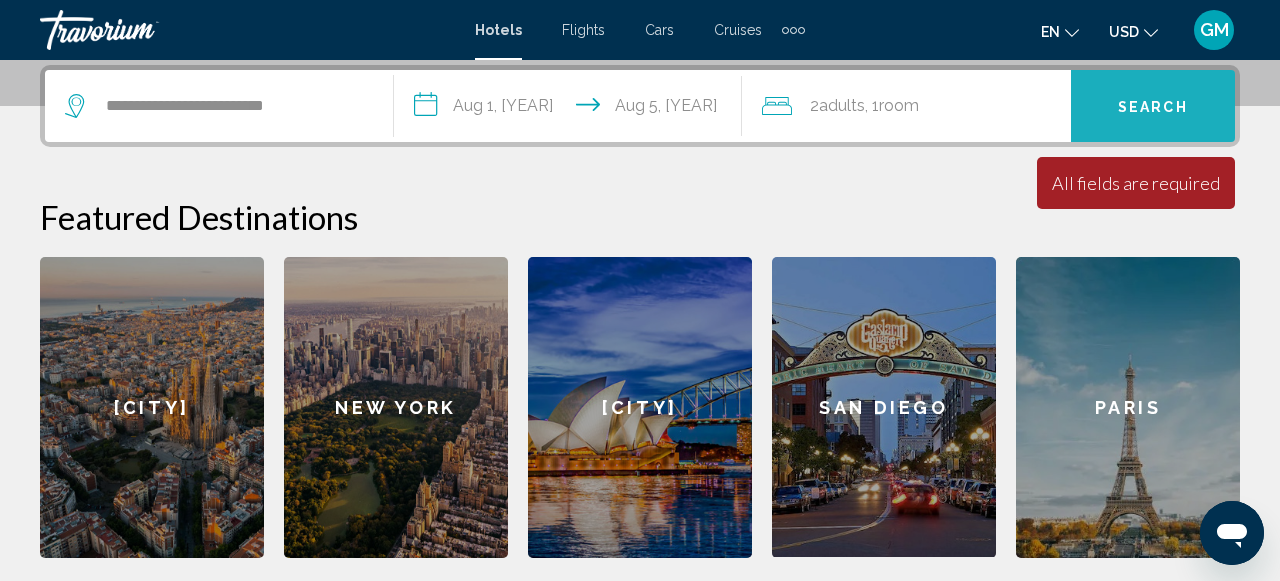 click on "Search" at bounding box center (1153, 106) 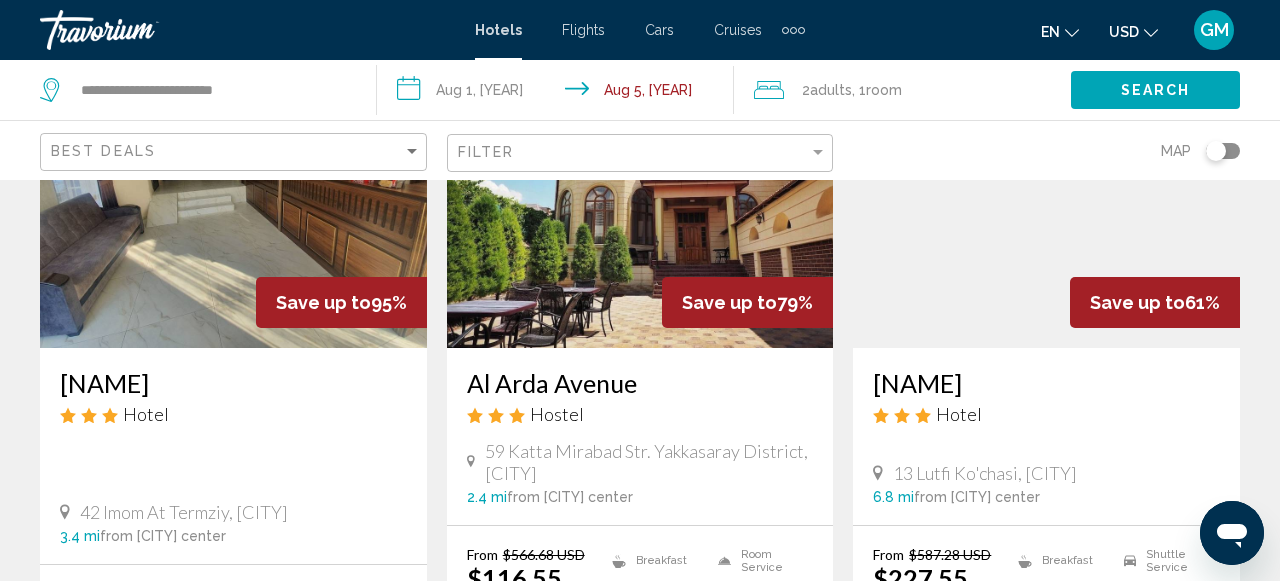 scroll, scrollTop: 0, scrollLeft: 0, axis: both 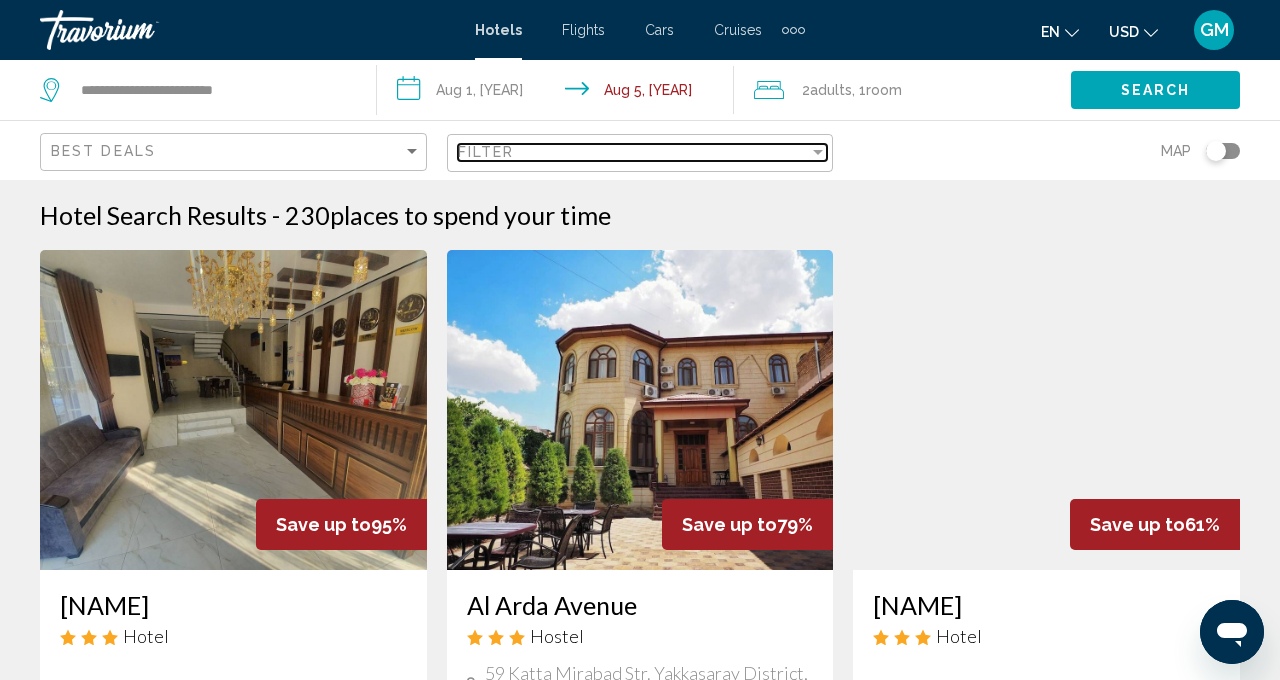 click at bounding box center [818, 152] 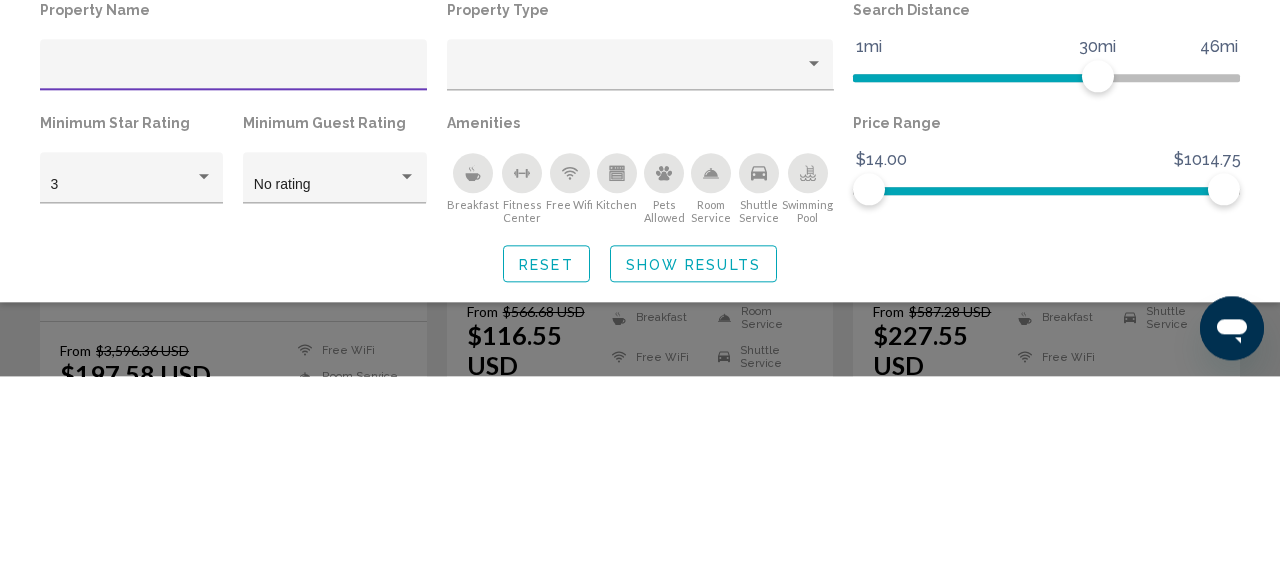 scroll, scrollTop: 260, scrollLeft: 0, axis: vertical 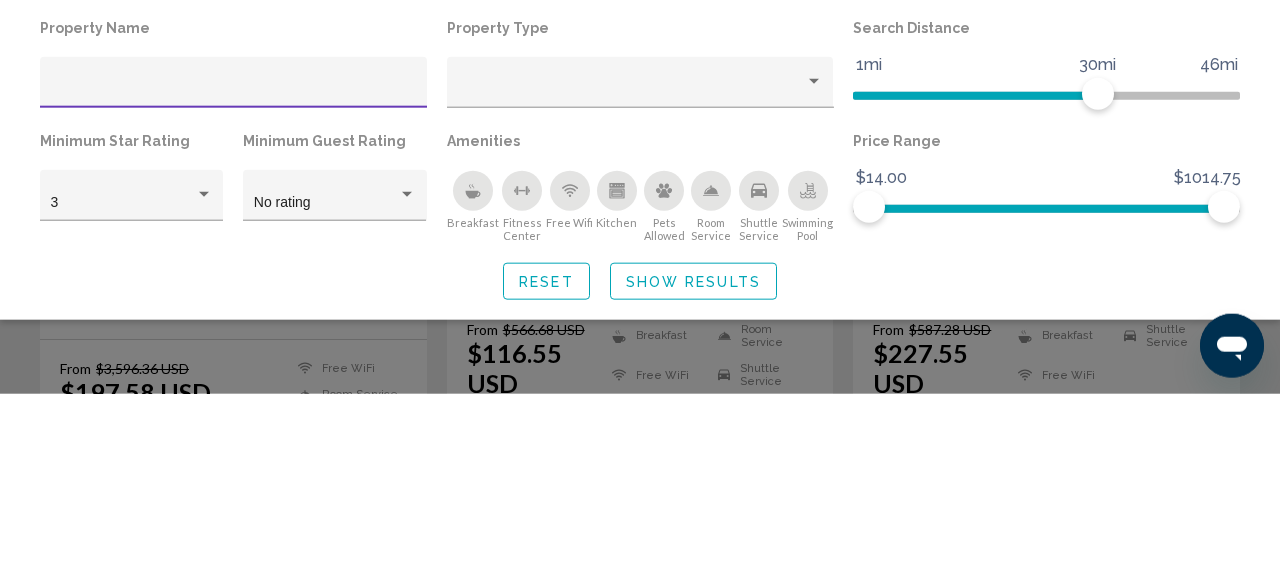 click on "3" at bounding box center [132, 388] 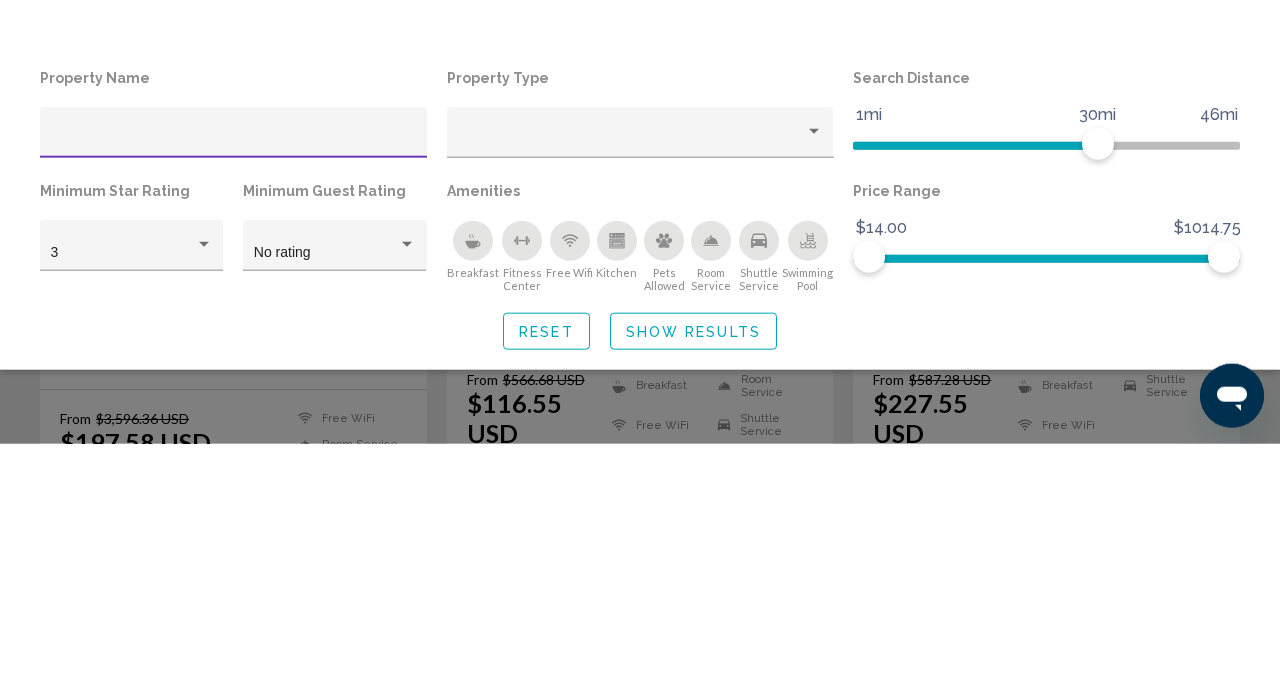 scroll, scrollTop: 260, scrollLeft: 0, axis: vertical 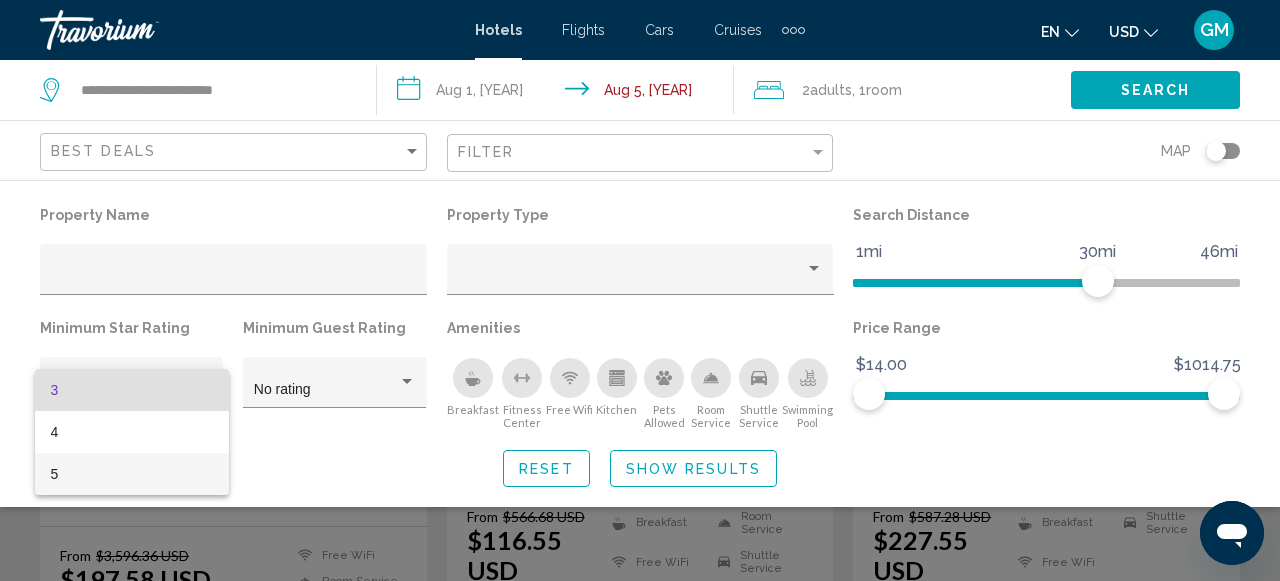click on "5" at bounding box center (132, 474) 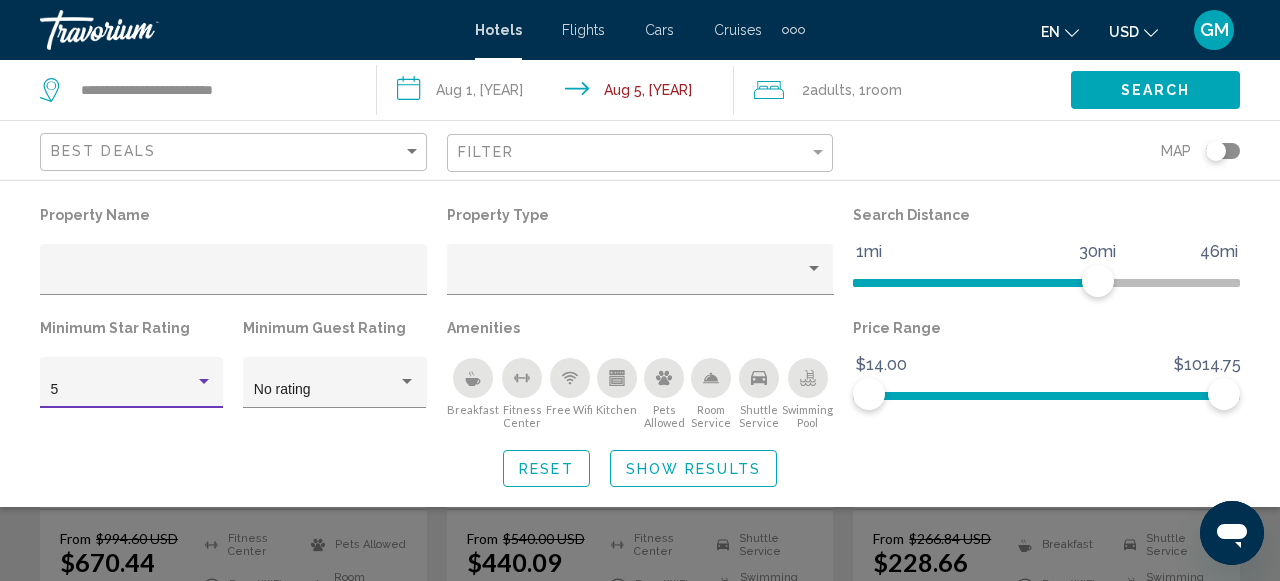 click at bounding box center [407, 381] 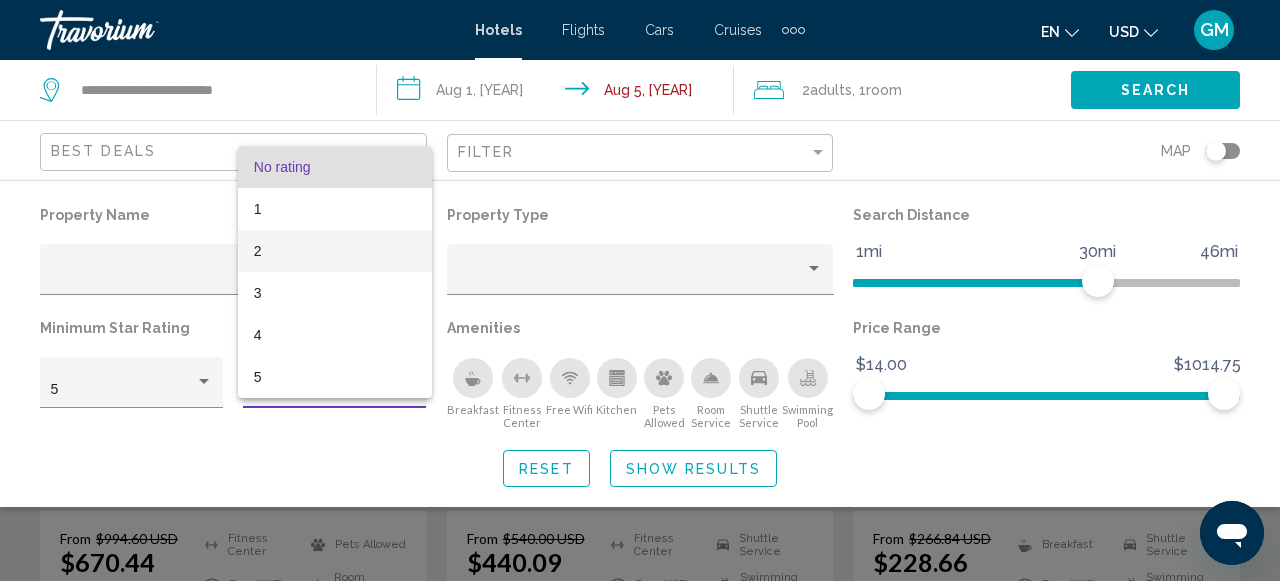 click on "2" at bounding box center [335, 251] 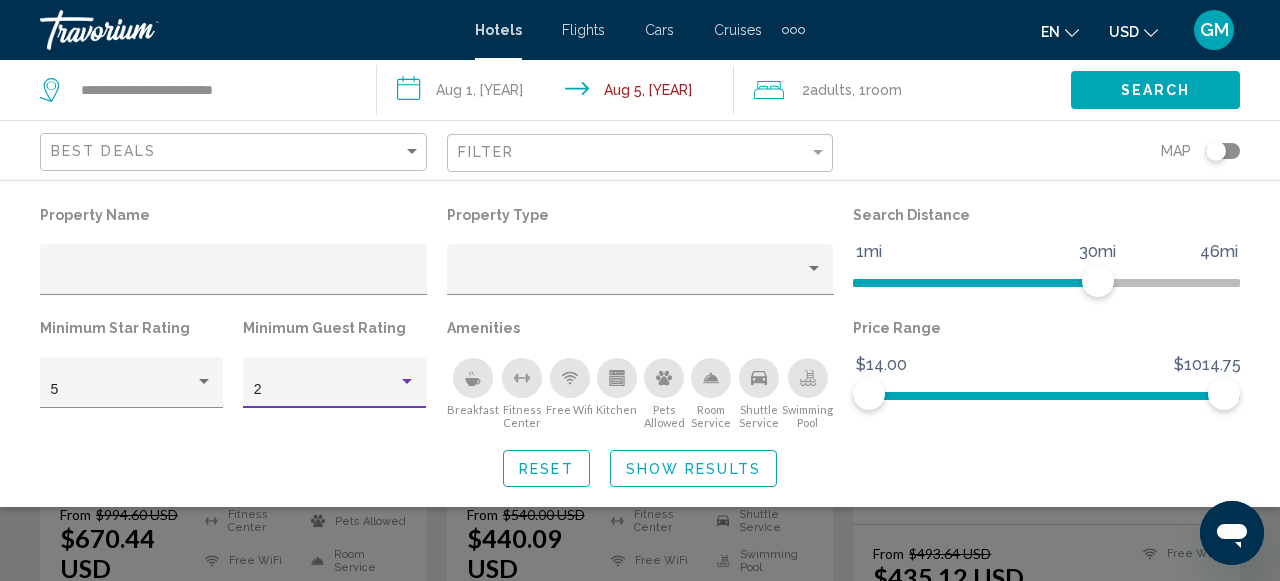 click at bounding box center [472, 382] 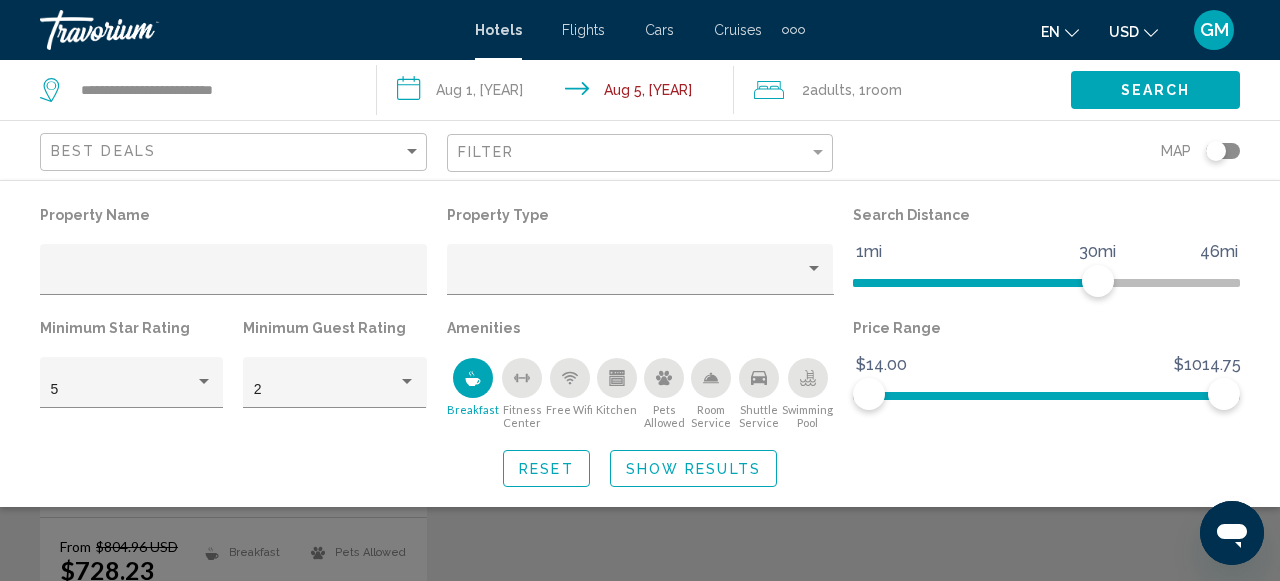 click at bounding box center [570, 378] 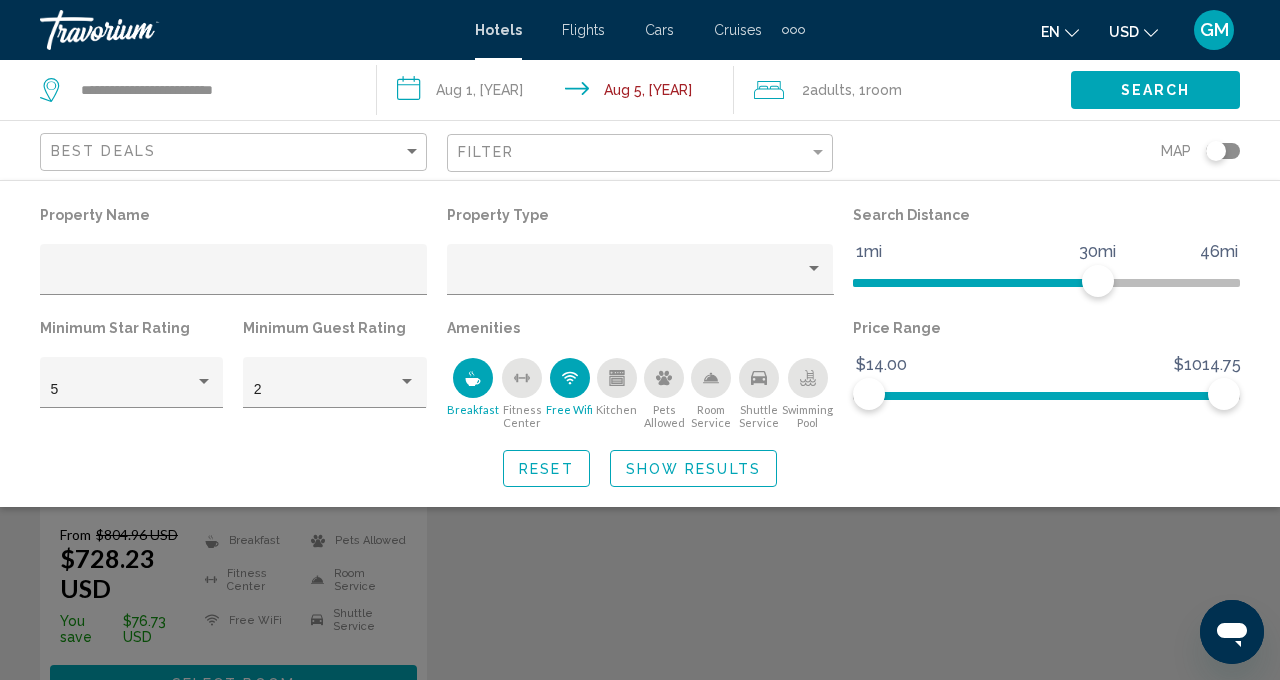 scroll, scrollTop: 272, scrollLeft: 0, axis: vertical 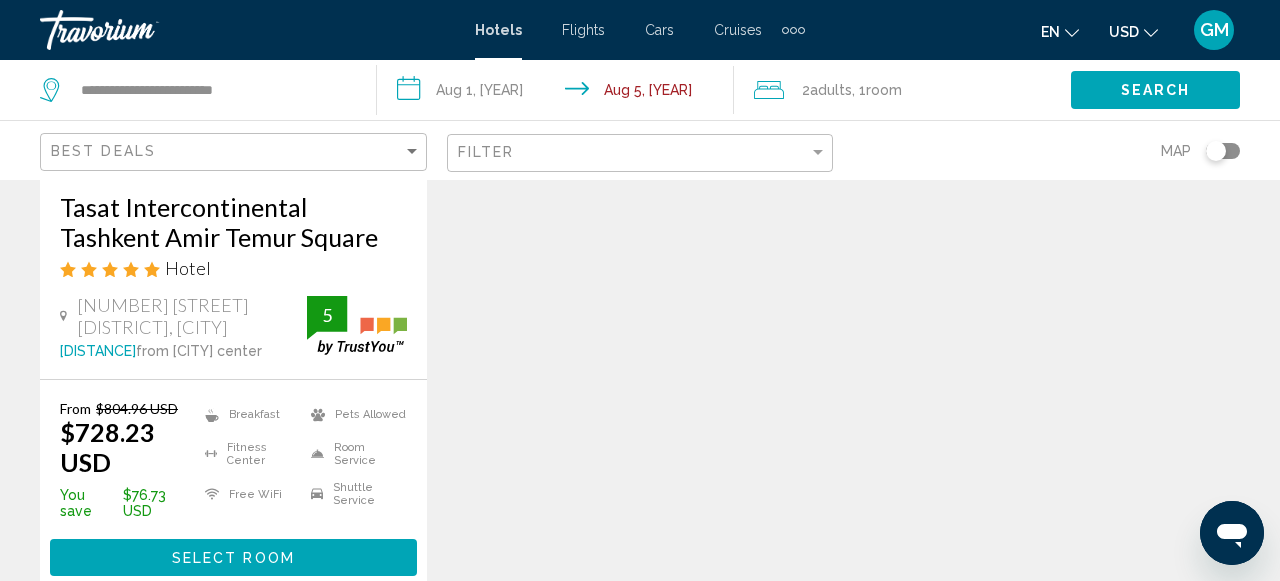 click on "Save up to  10%   [PROPERTY_NAME]
Hotel
[NUMBER] [STREET], [CITY] [POSTAL_CODE] [DISTANCE]  from [CITY] center from hotel [DISTANCE] From [PRICE] [CURRENCY] [PRICE] [CURRENCY]  You save  [PRICE] [CURRENCY]
Breakfast
Fitness Center
Free WiFi
Pets Allowed
Room Service
Shuttle Service  5 Select Room No results based on your filters" at bounding box center [640, 244] 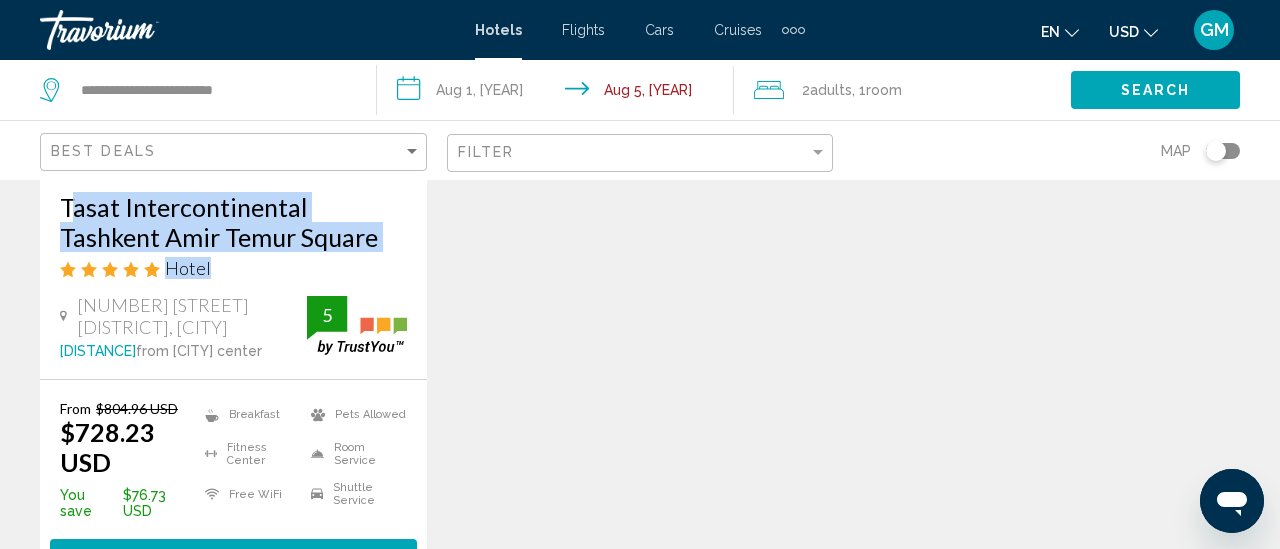 drag, startPoint x: 55, startPoint y: 214, endPoint x: 312, endPoint y: 252, distance: 259.79416 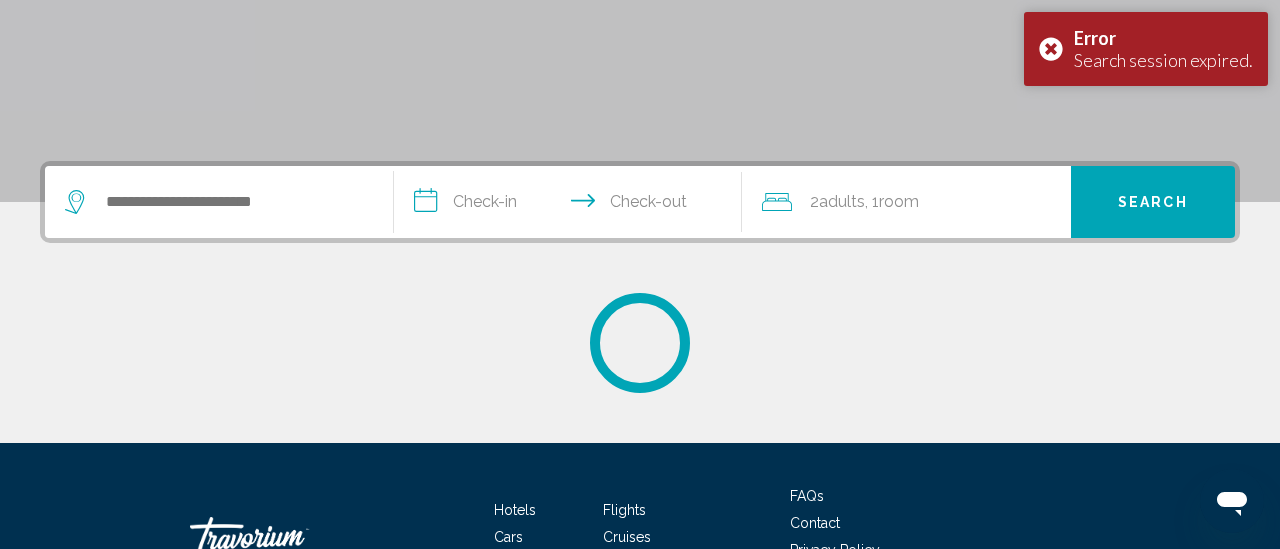 scroll, scrollTop: 0, scrollLeft: 0, axis: both 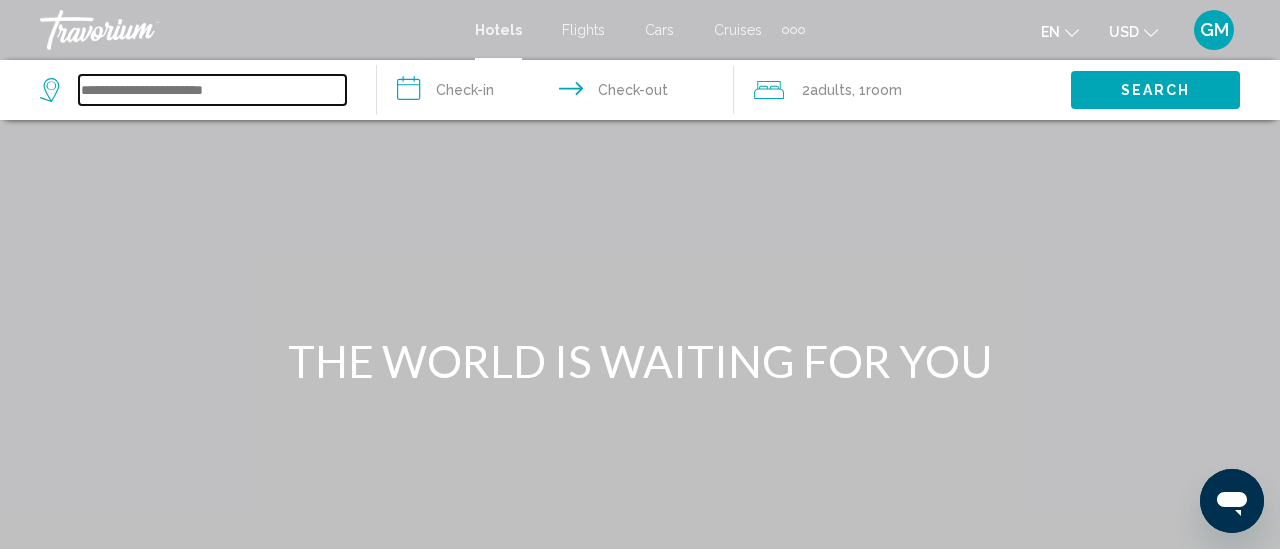 click at bounding box center (212, 90) 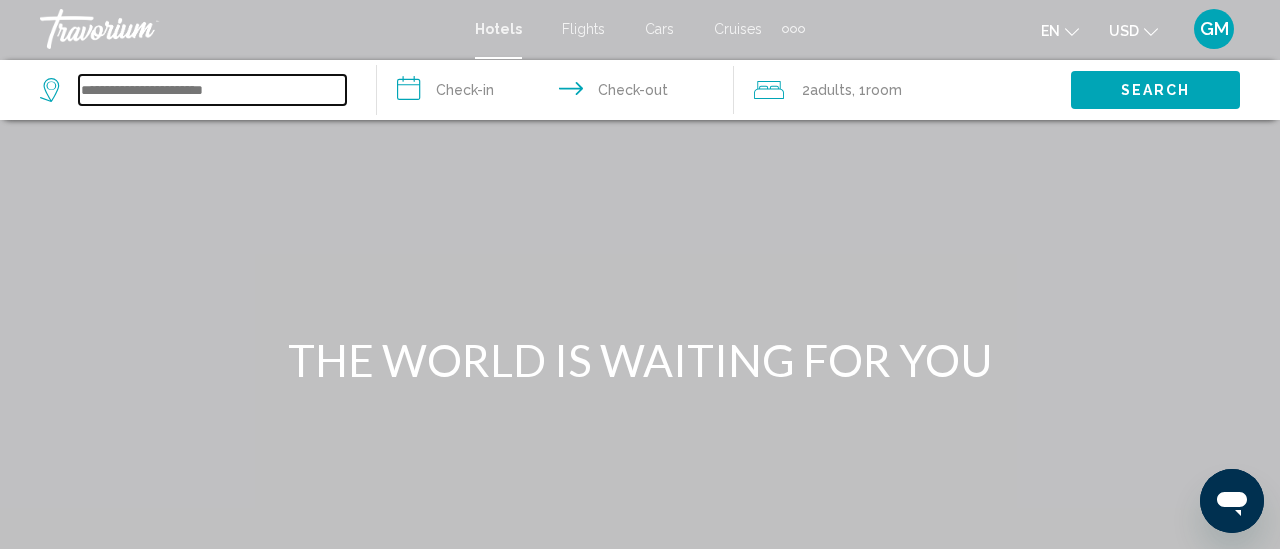 scroll, scrollTop: 0, scrollLeft: 0, axis: both 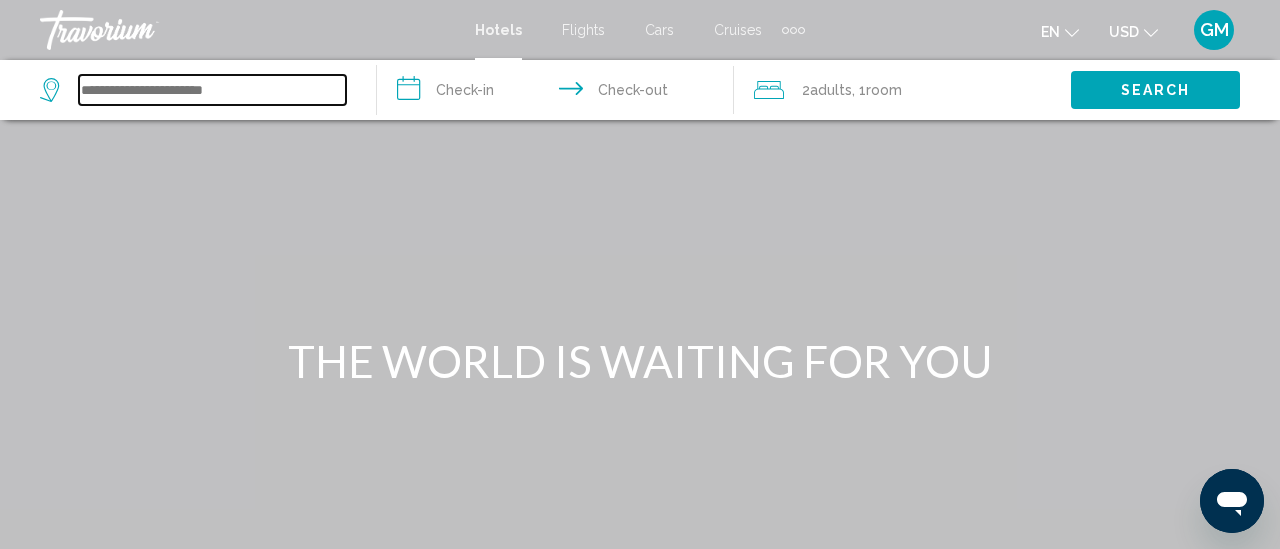 click at bounding box center (212, 90) 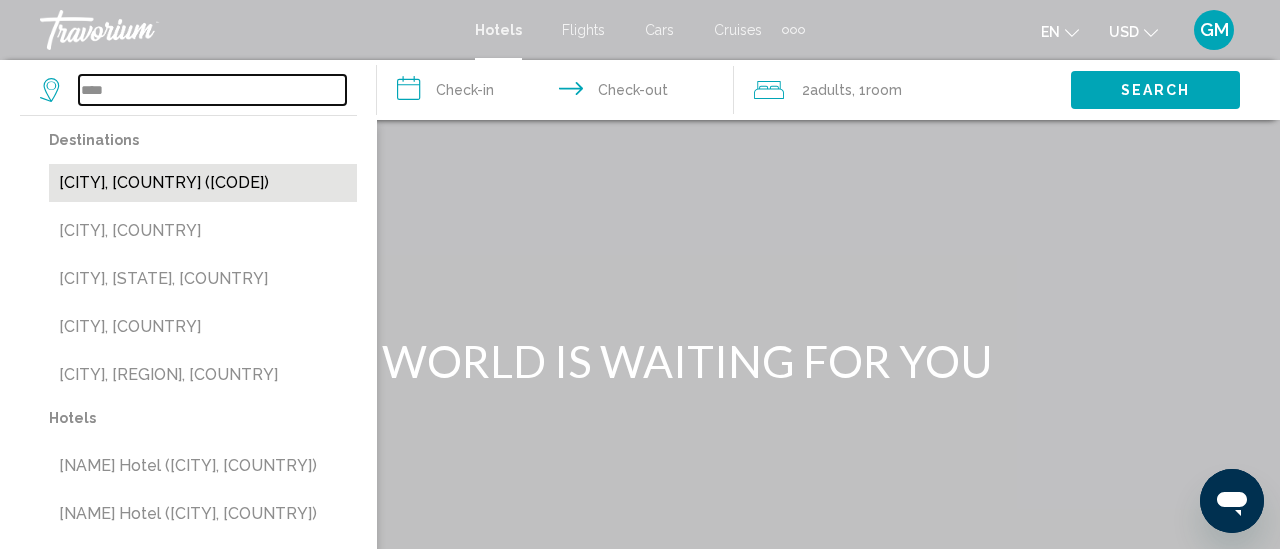type on "****" 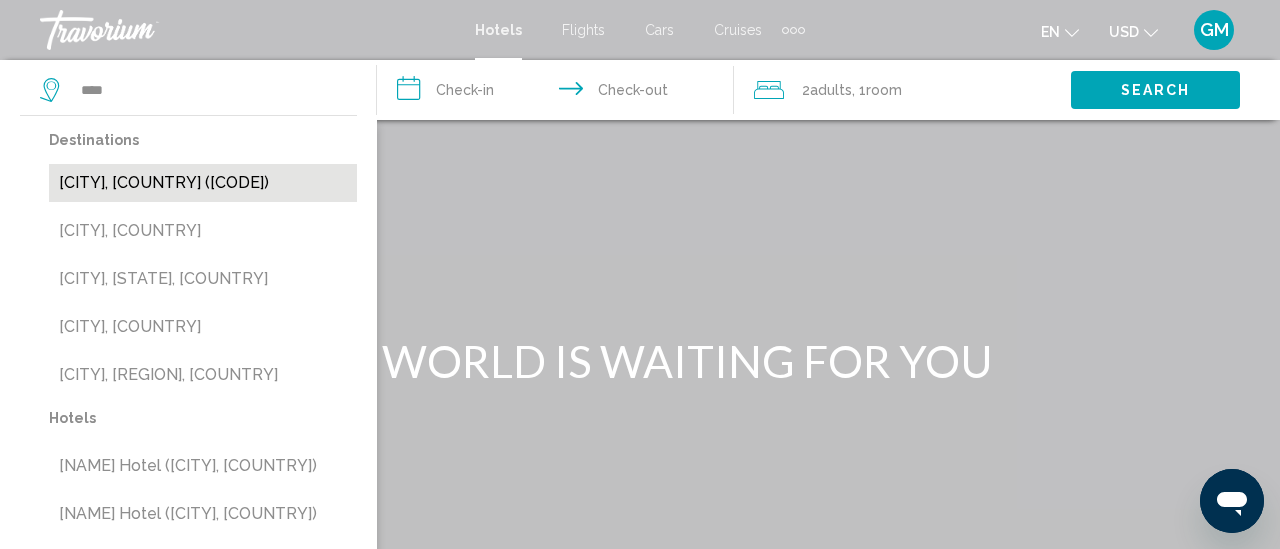 click on "[CITY], [COUNTRY] ([CODE])" at bounding box center (203, 183) 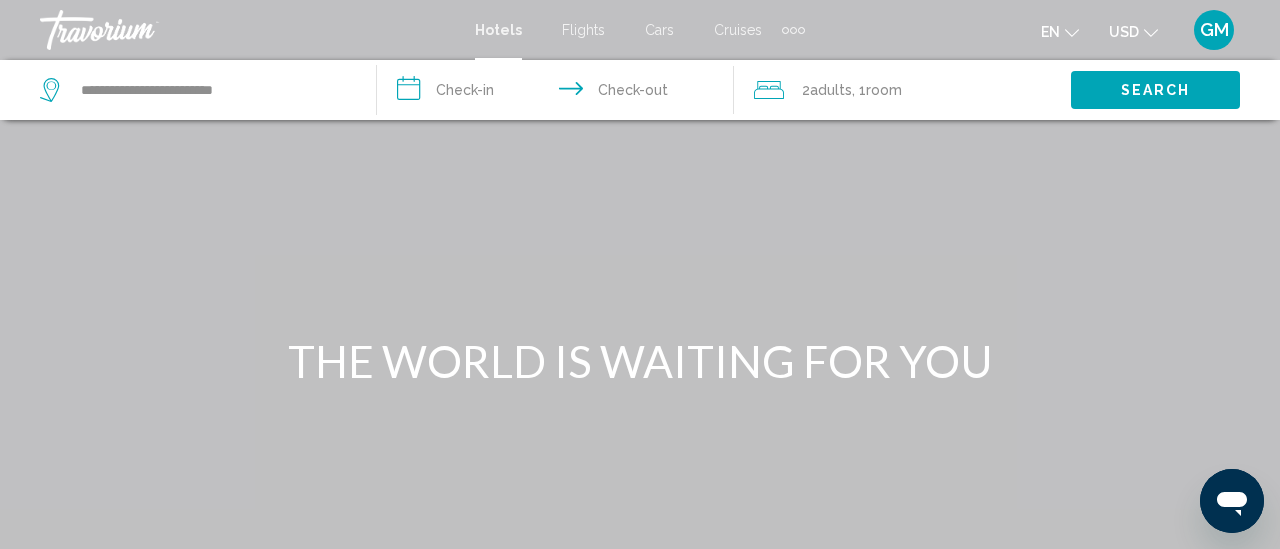 click on "**********" at bounding box center (559, 93) 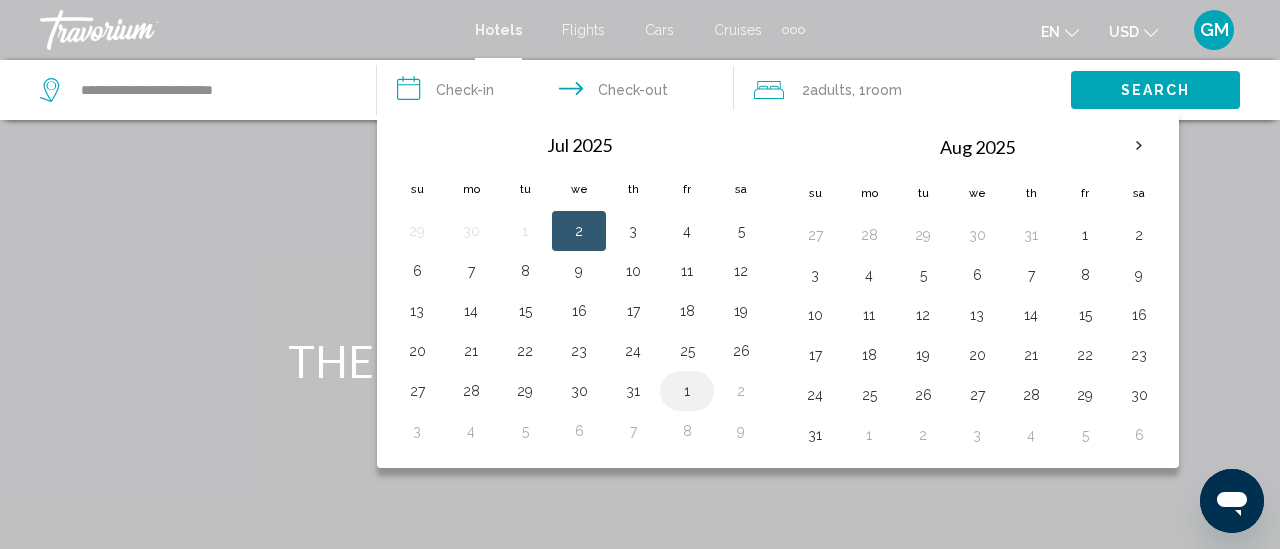 click on "1" at bounding box center [687, 391] 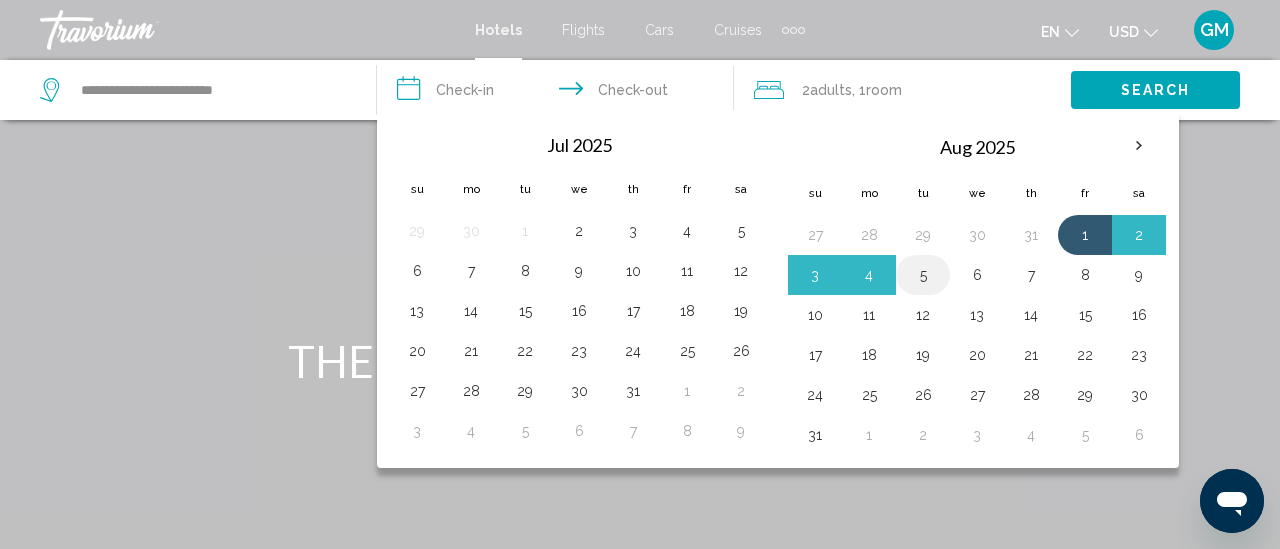 click on "5" at bounding box center (923, 275) 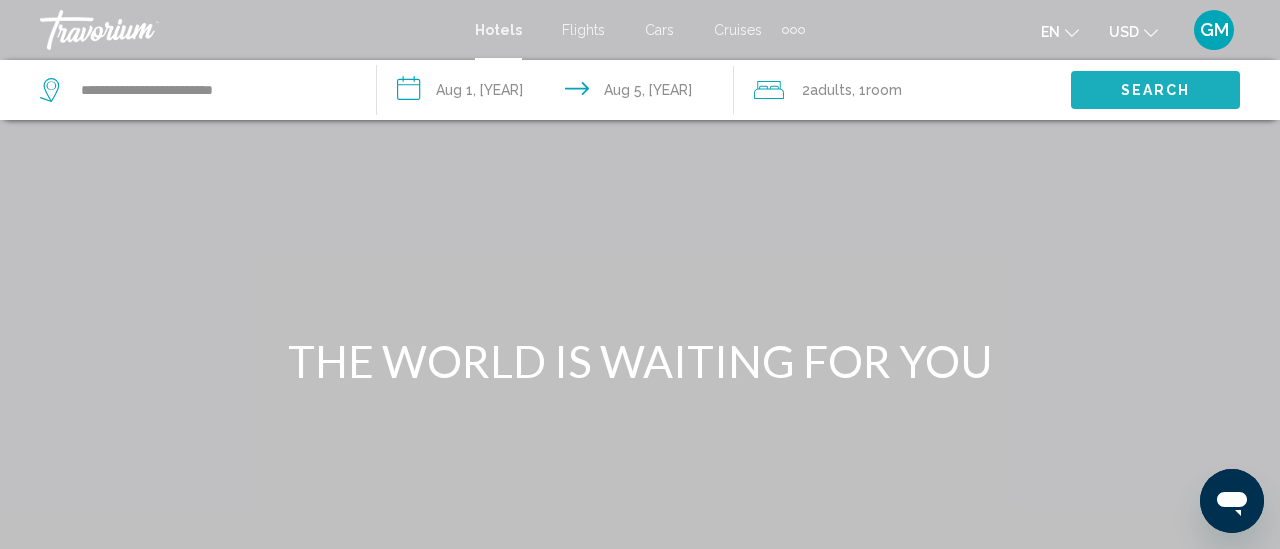 click on "Search" at bounding box center [1156, 91] 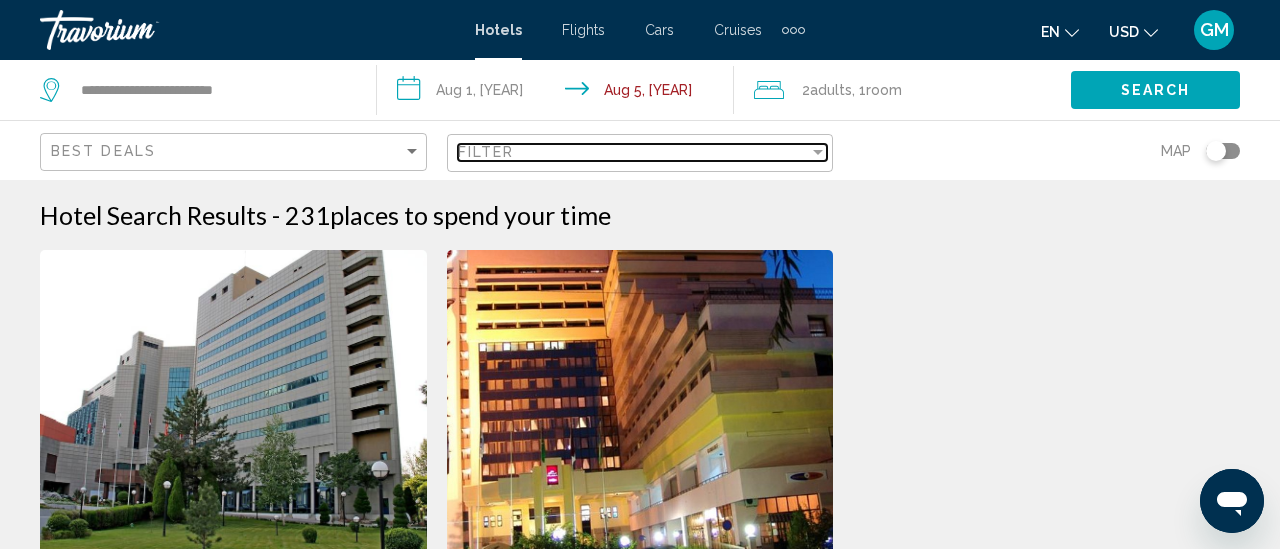 click at bounding box center (818, 152) 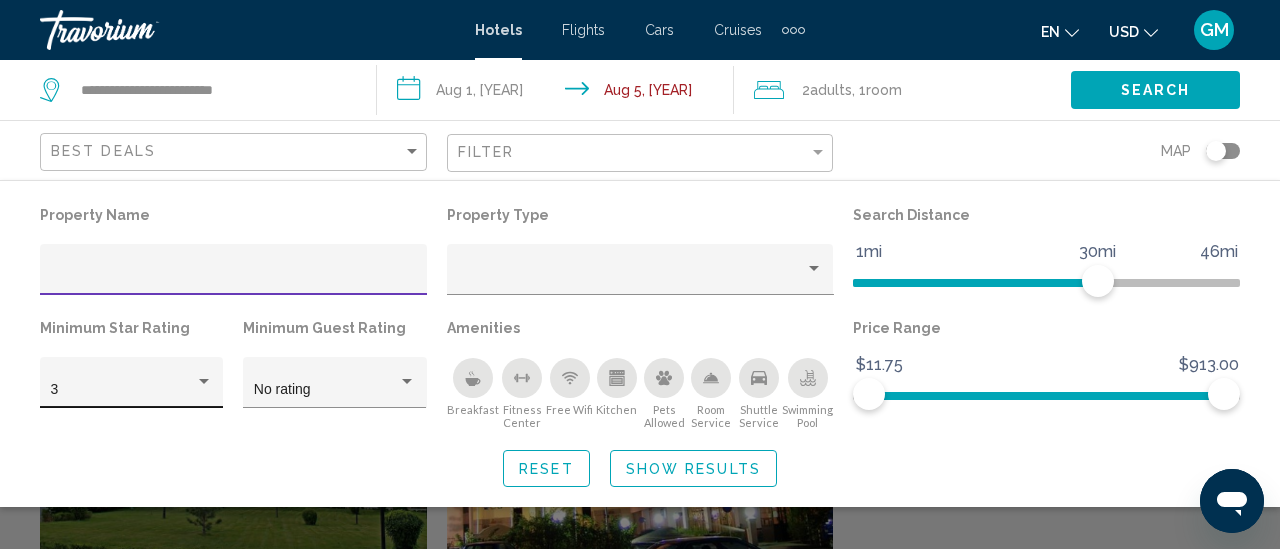 scroll, scrollTop: 20, scrollLeft: 0, axis: vertical 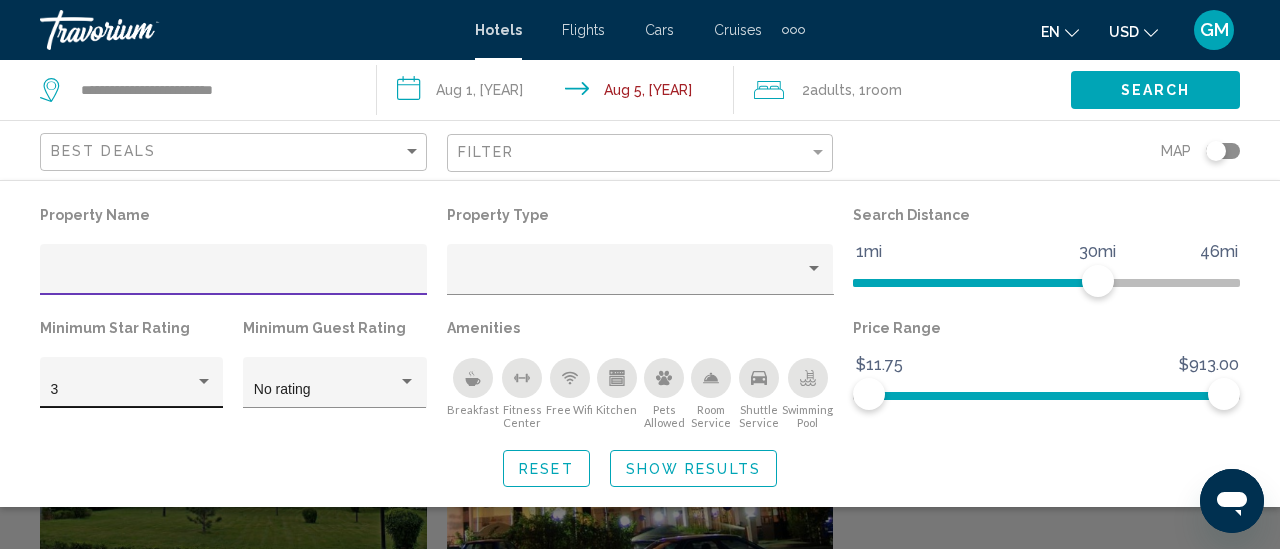 click at bounding box center (204, 382) 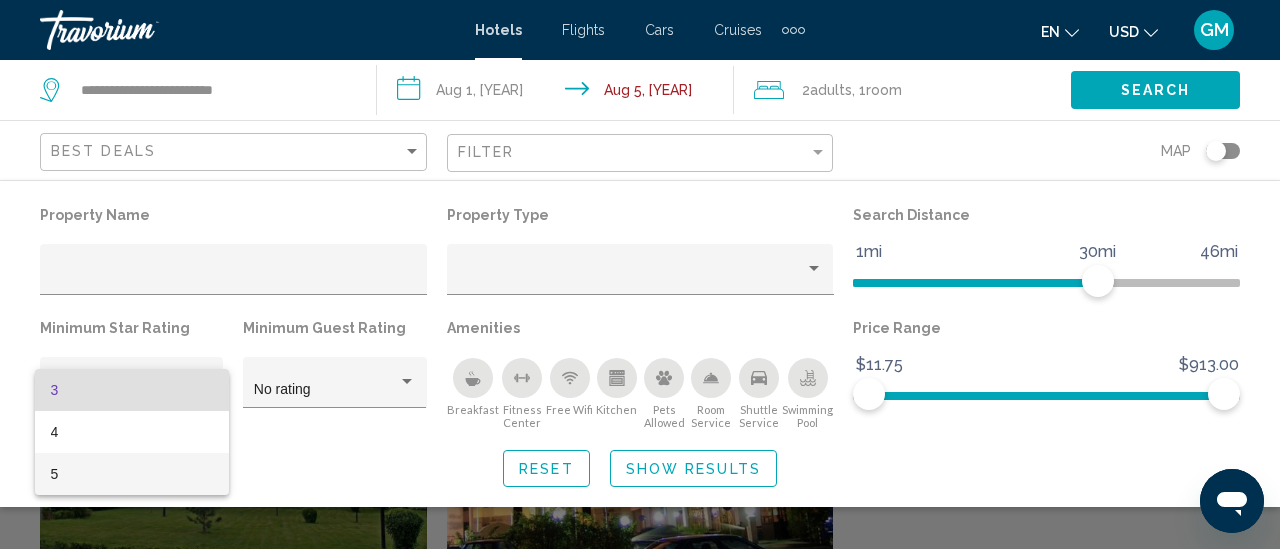 click on "5" at bounding box center (132, 474) 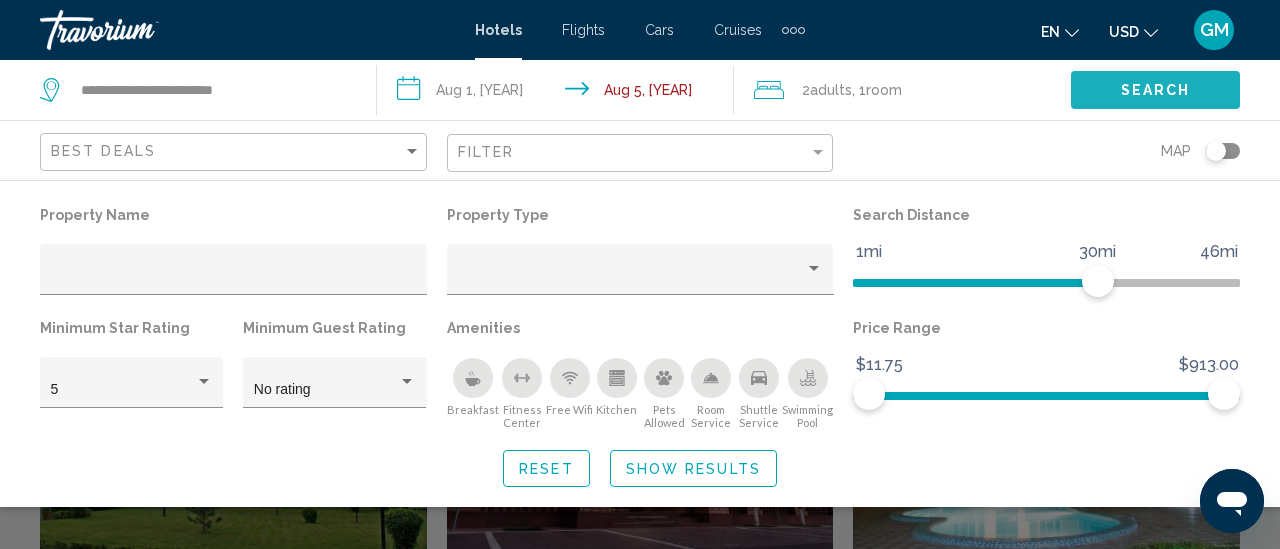 click on "Search" at bounding box center [1156, 91] 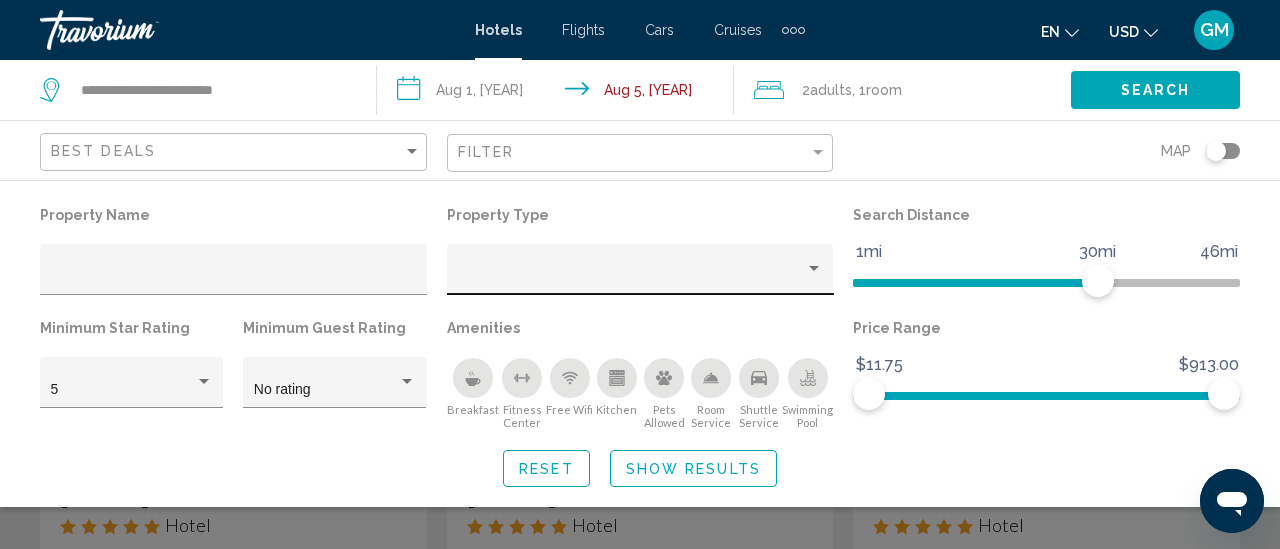 scroll, scrollTop: 121, scrollLeft: 0, axis: vertical 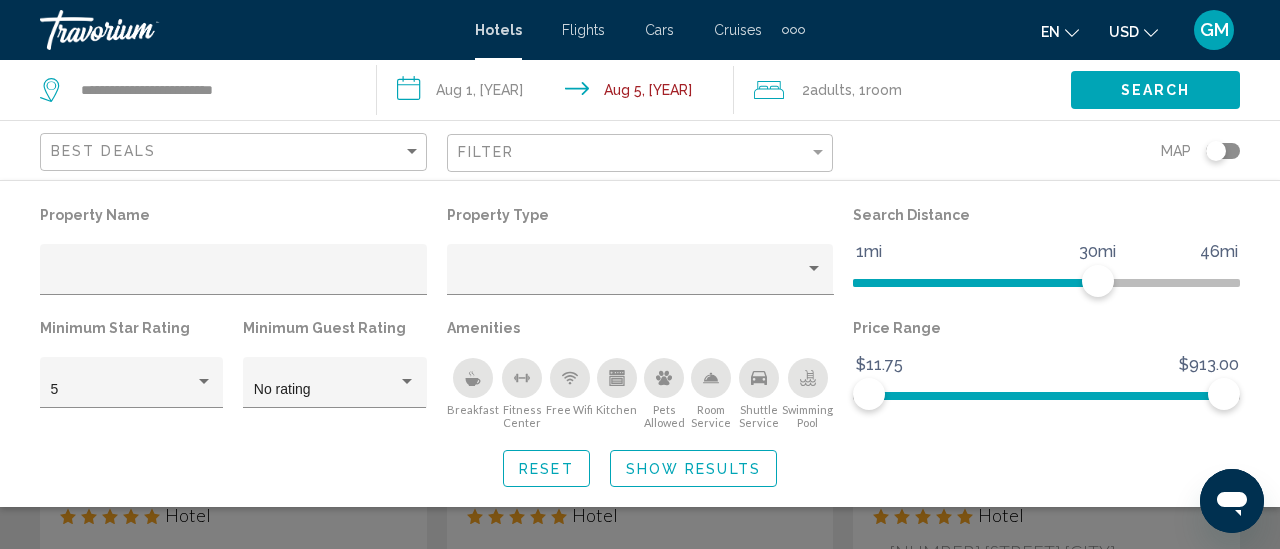 click at bounding box center [472, 382] 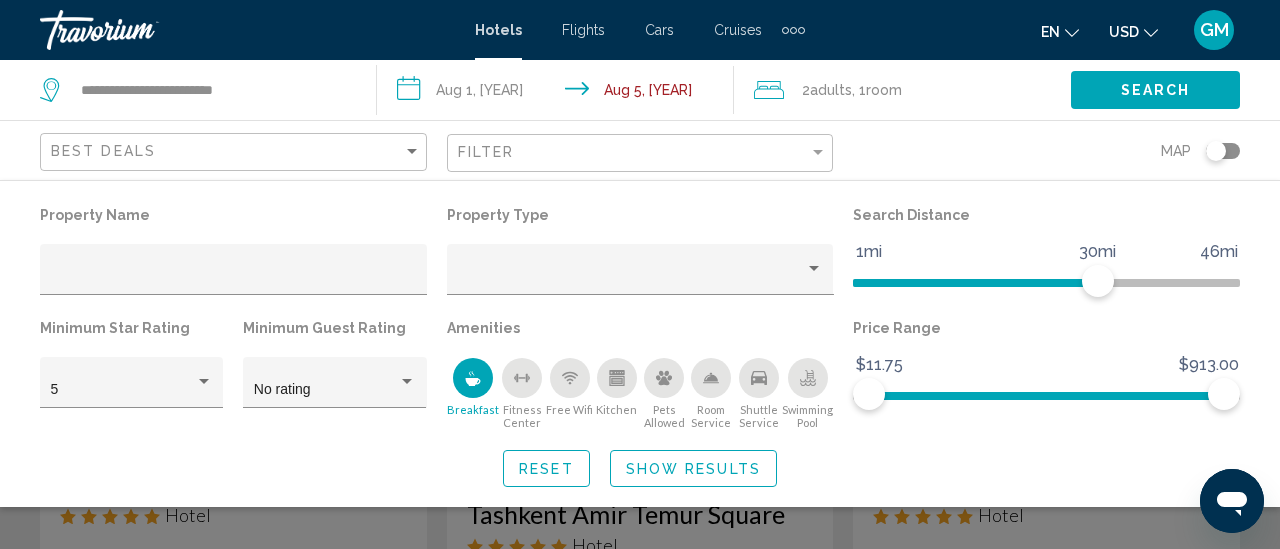 click at bounding box center (570, 378) 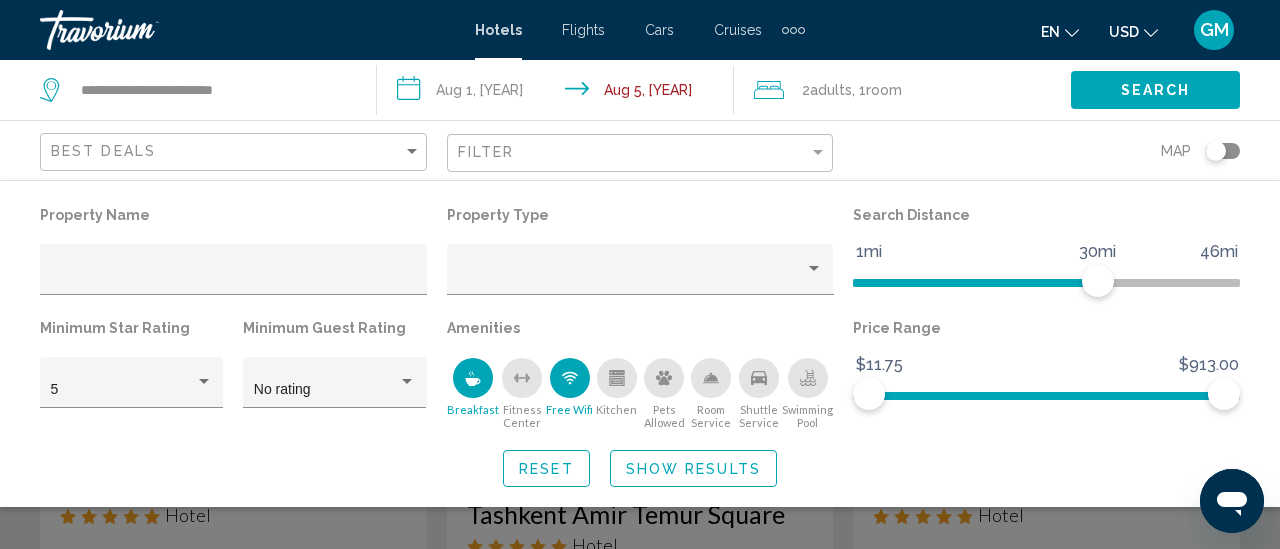 click at bounding box center (1223, 151) 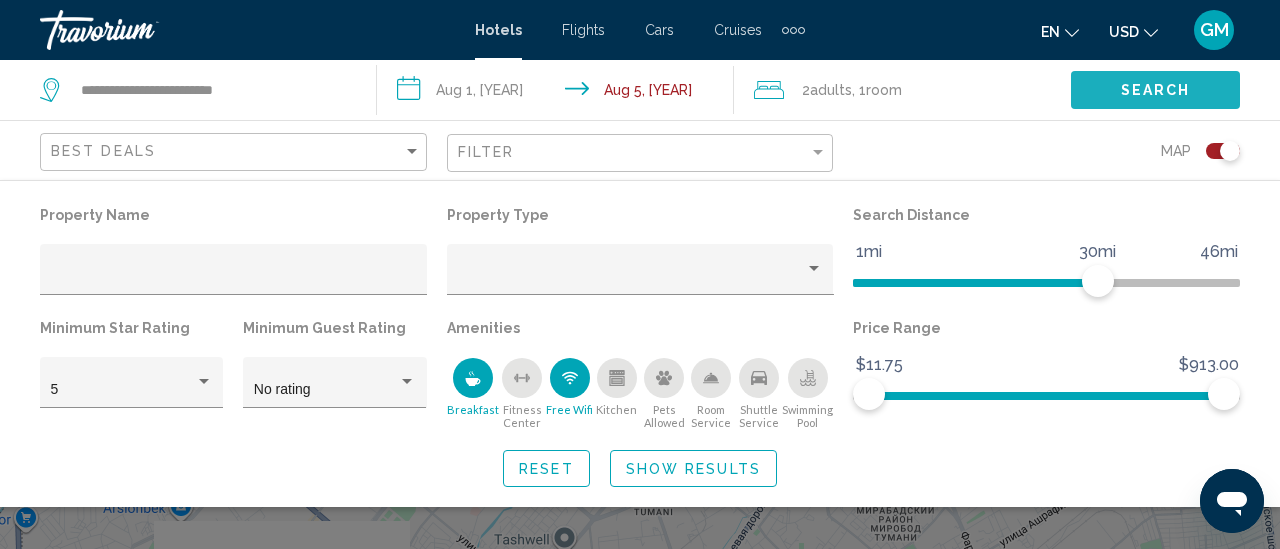 click on "Search" at bounding box center (1155, 89) 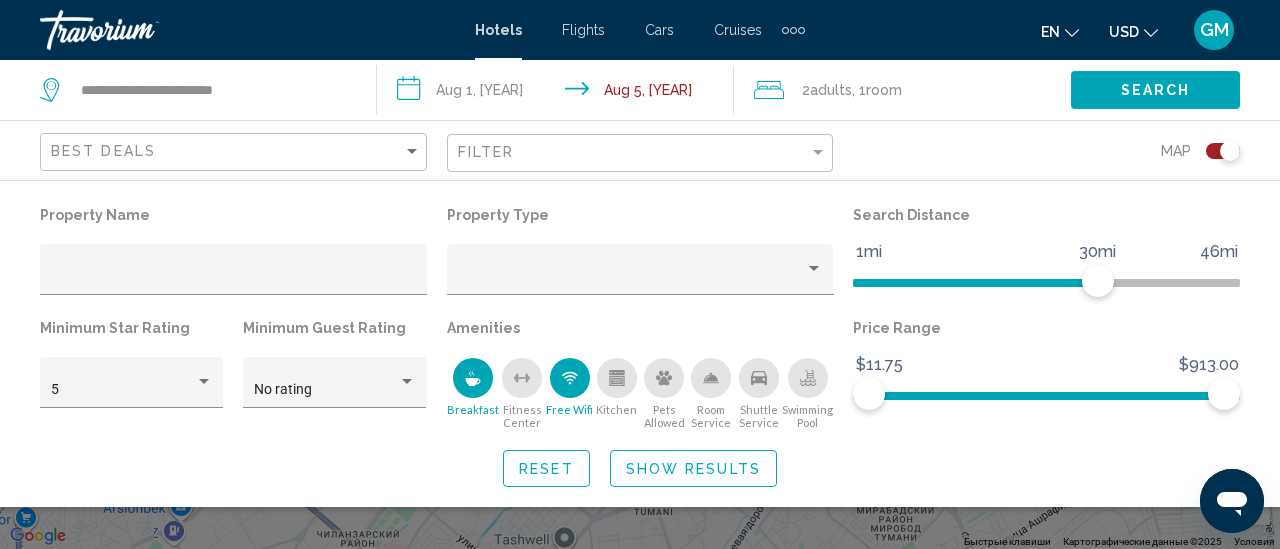 click on "Search" at bounding box center (1156, 91) 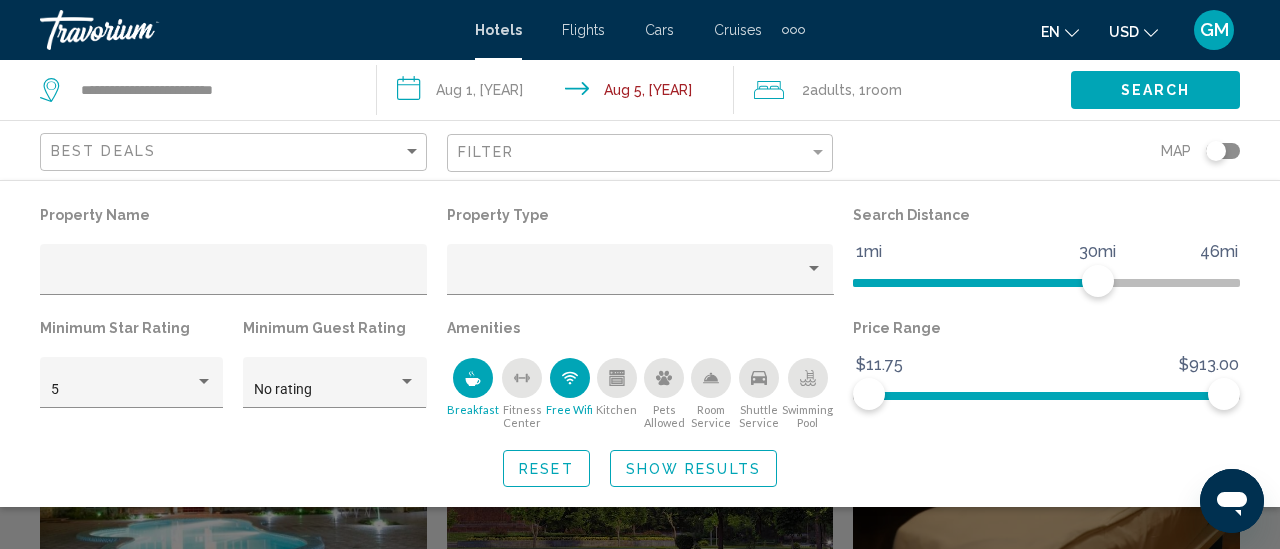 click on "Search" at bounding box center [1156, 91] 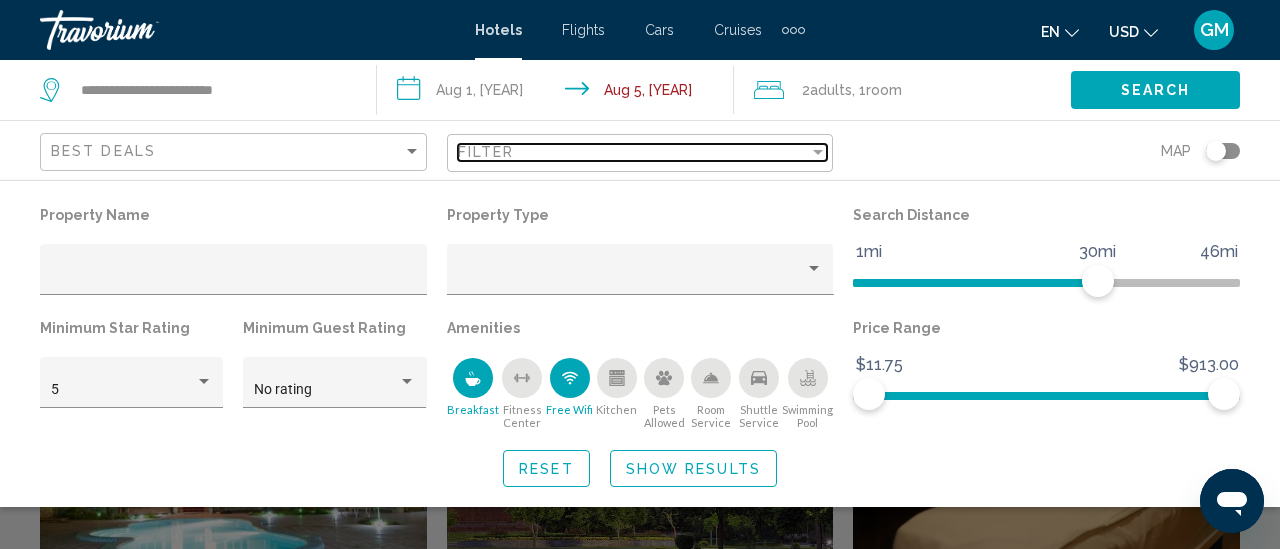 click at bounding box center (818, 152) 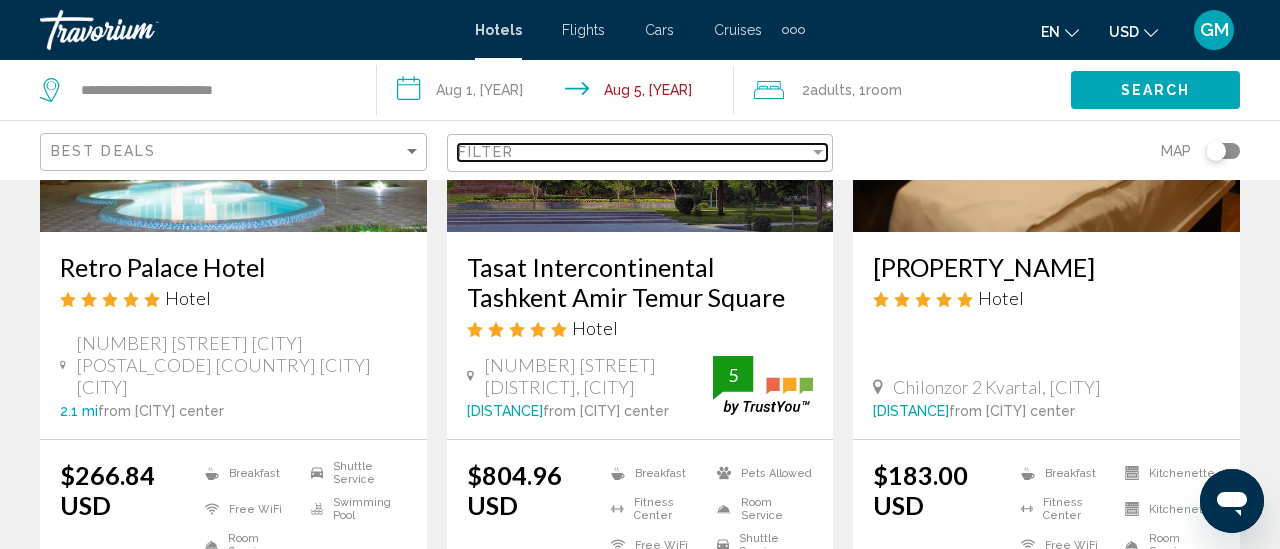 scroll, scrollTop: 333, scrollLeft: 0, axis: vertical 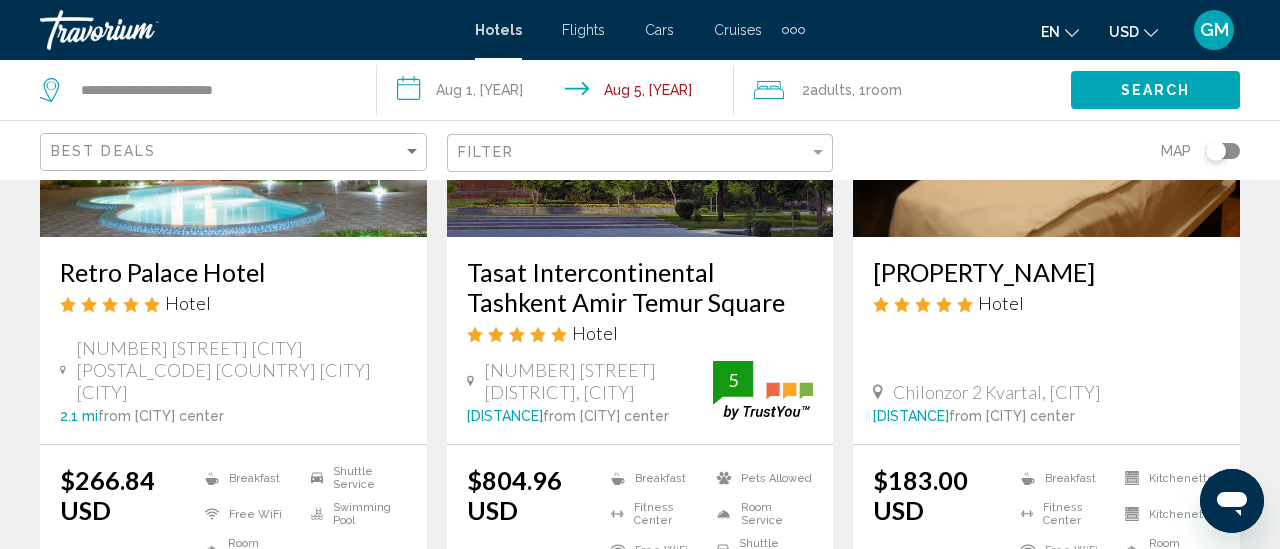 drag, startPoint x: 57, startPoint y: 270, endPoint x: 279, endPoint y: 278, distance: 222.1441 